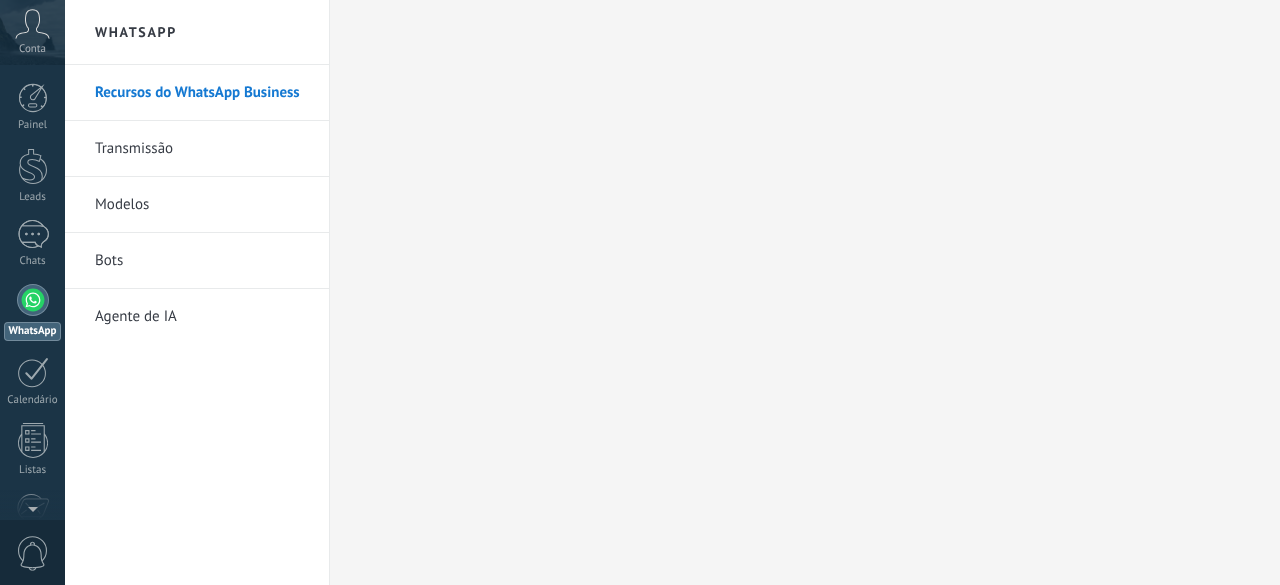 scroll, scrollTop: 0, scrollLeft: 0, axis: both 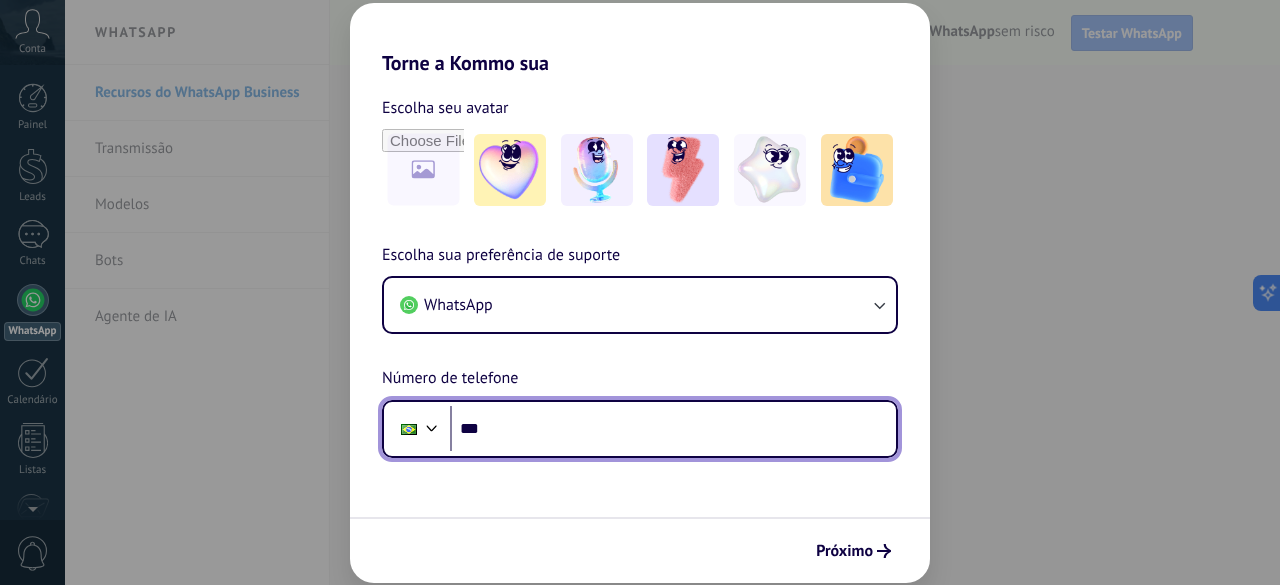 click on "***" at bounding box center [673, 429] 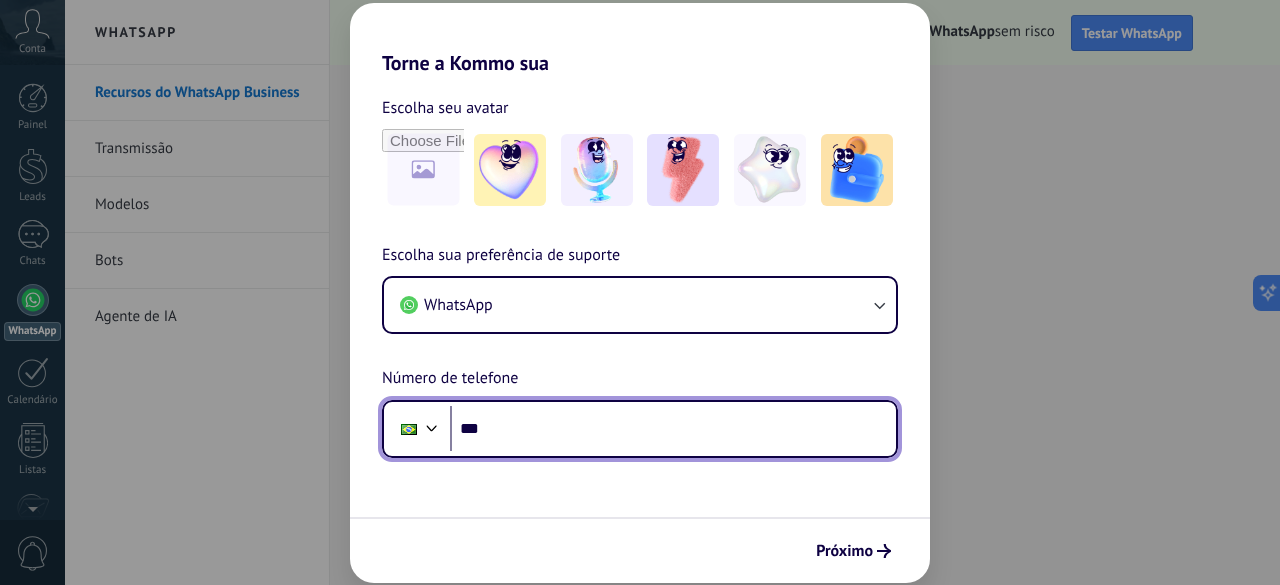 click on "***" at bounding box center (673, 429) 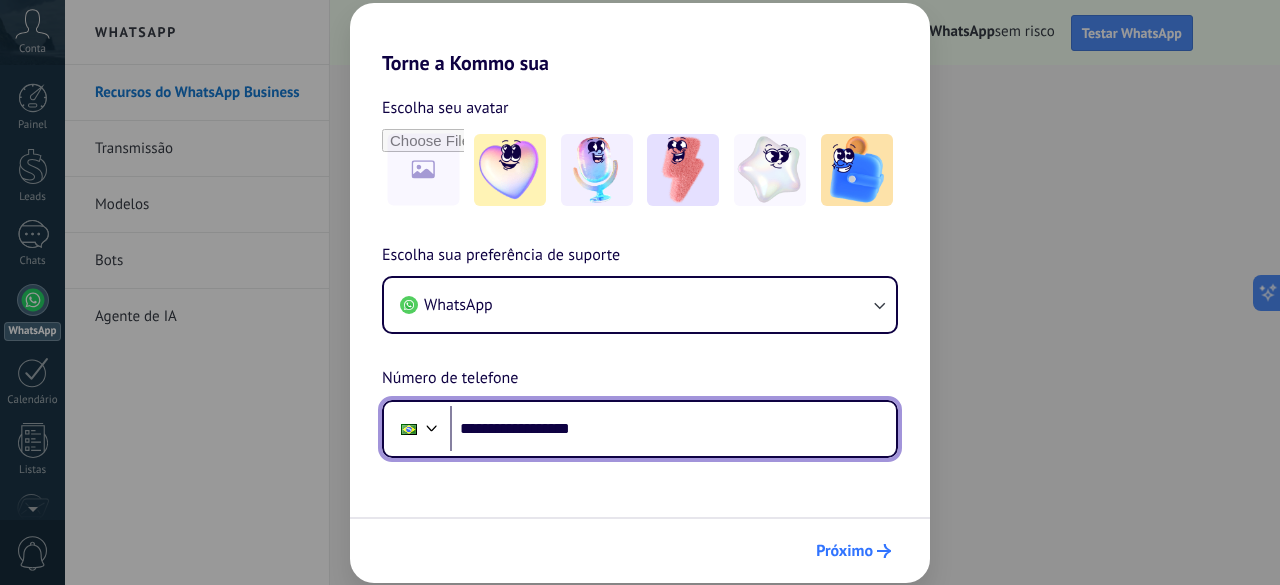 type on "**********" 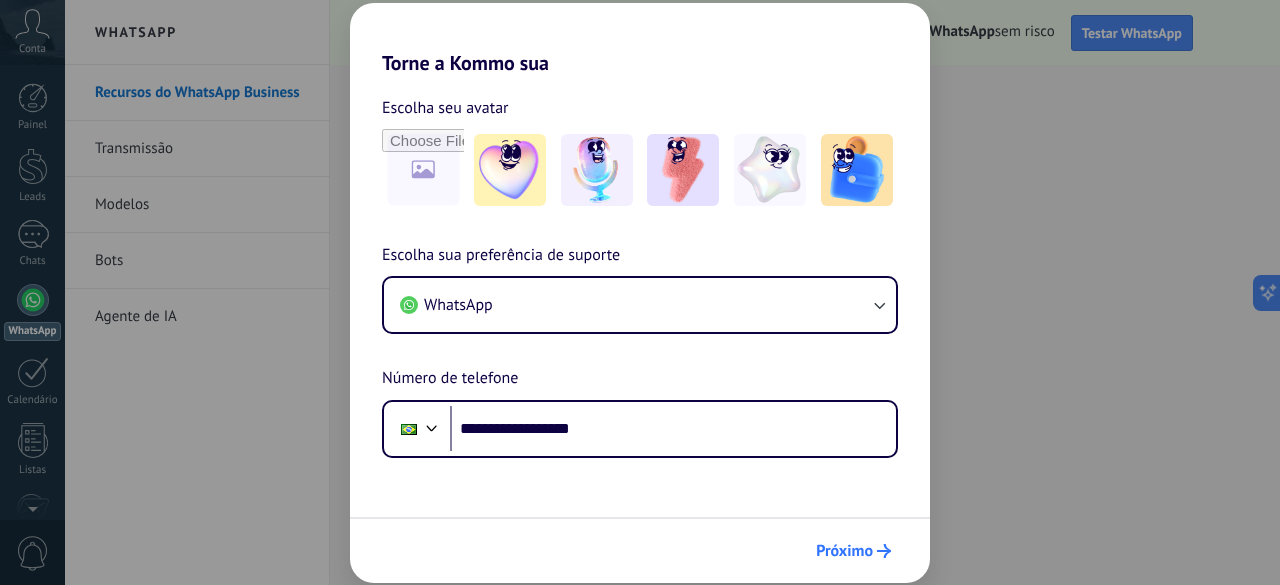 click on "Próximo" at bounding box center [844, 551] 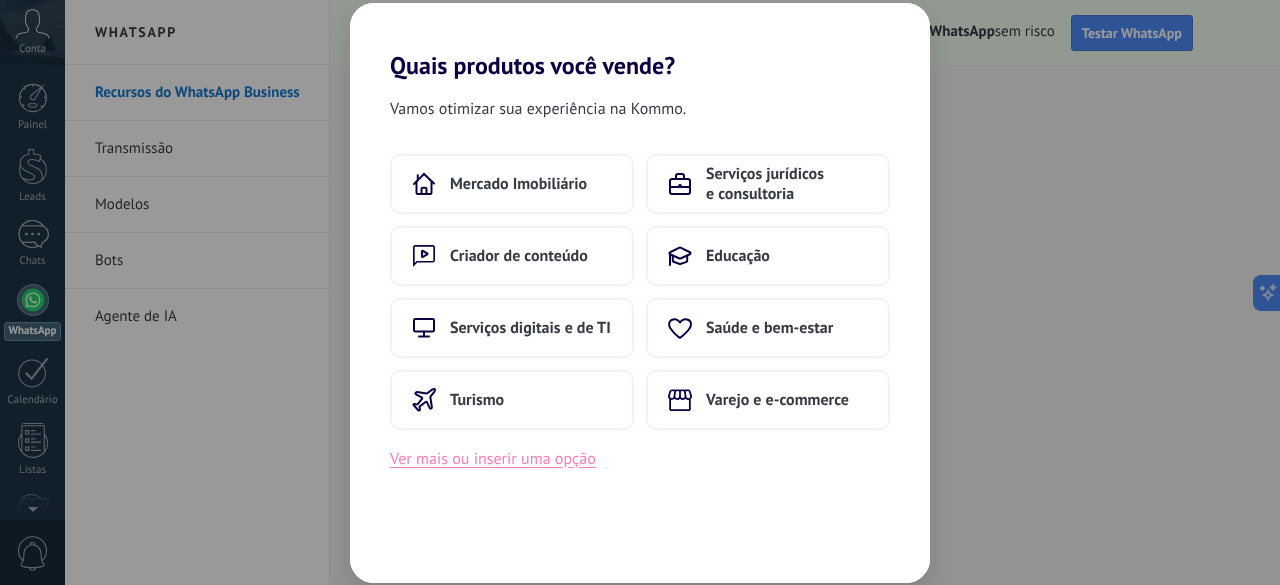click on "Ver mais ou inserir uma opção" at bounding box center [493, 459] 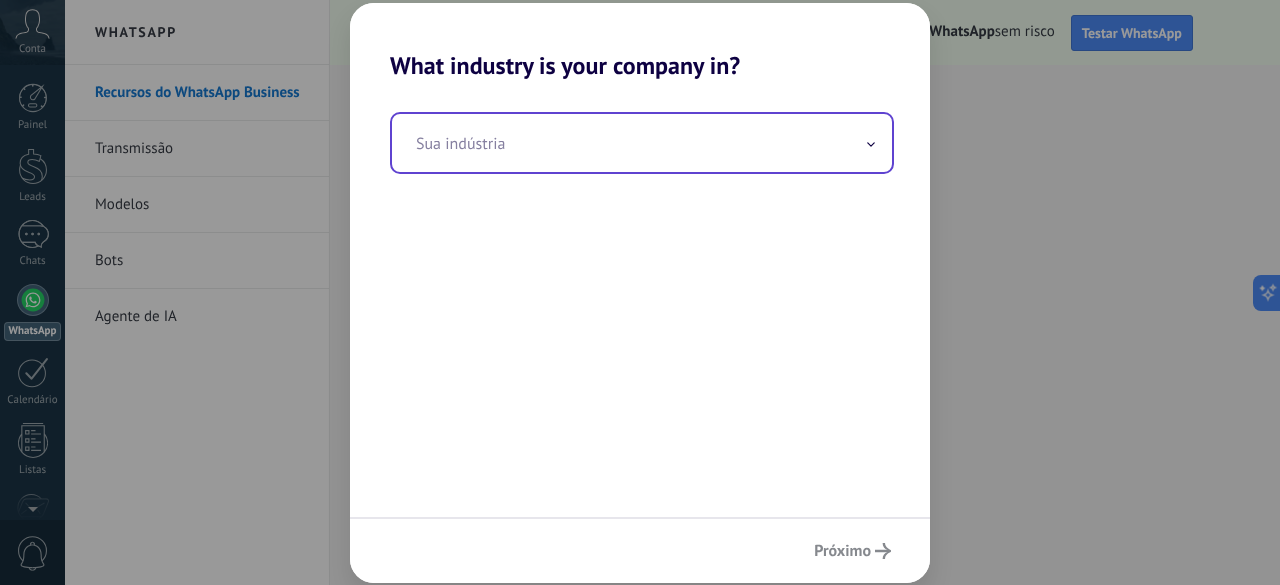 click at bounding box center (642, 143) 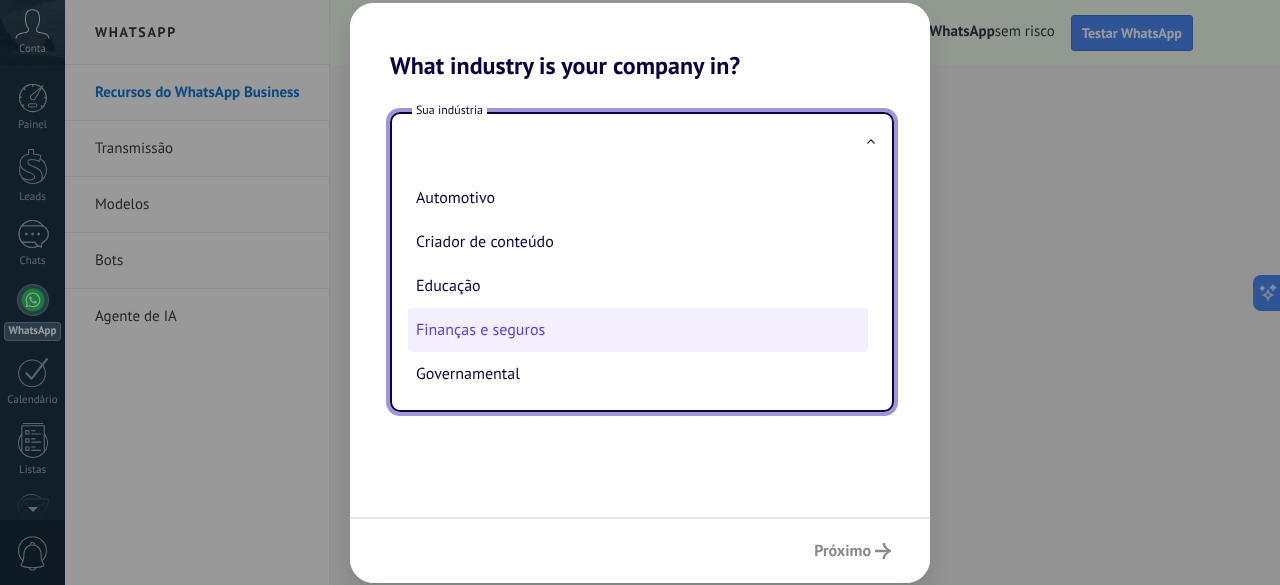 click on "Finanças e seguros" at bounding box center [638, 330] 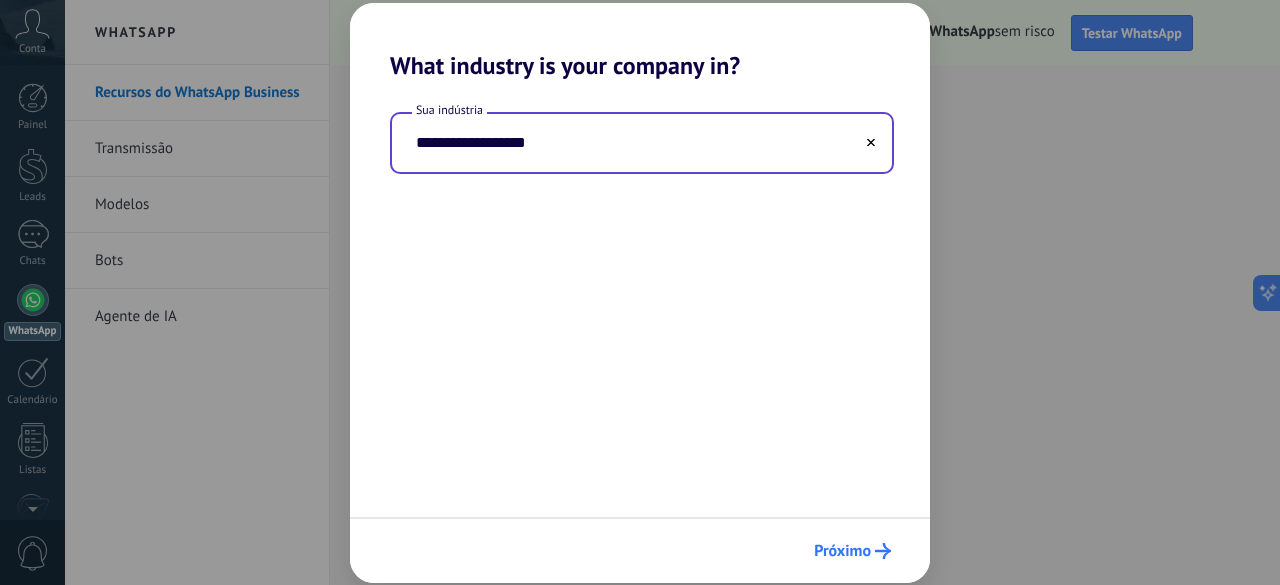 click on "Próximo" at bounding box center (842, 551) 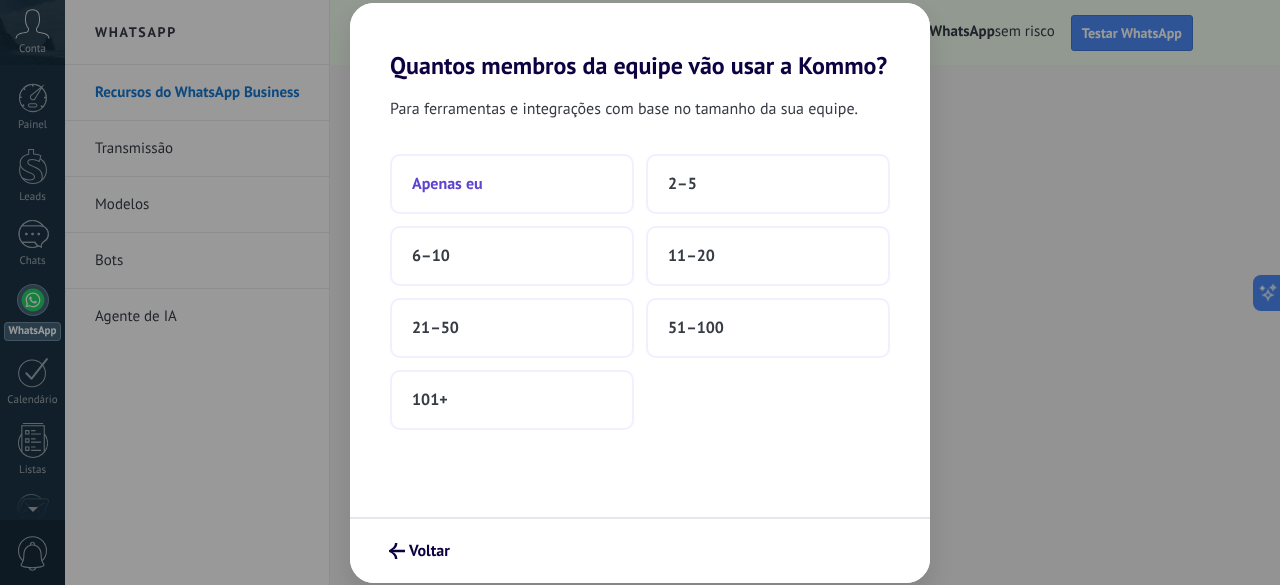 click on "Apenas eu" at bounding box center [512, 184] 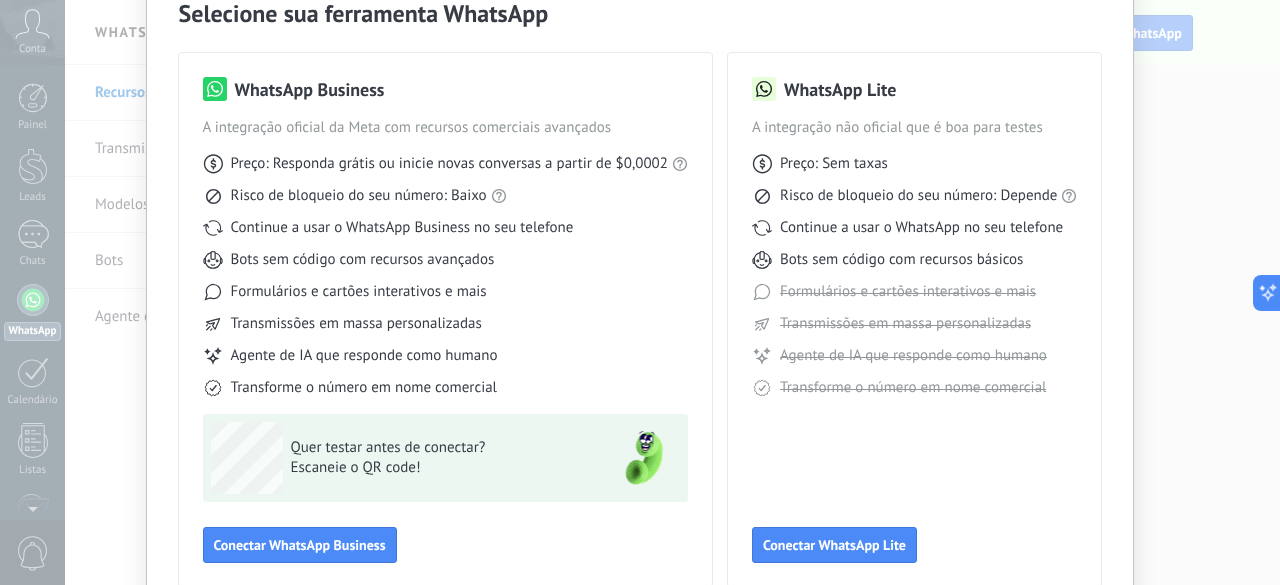 scroll, scrollTop: 199, scrollLeft: 0, axis: vertical 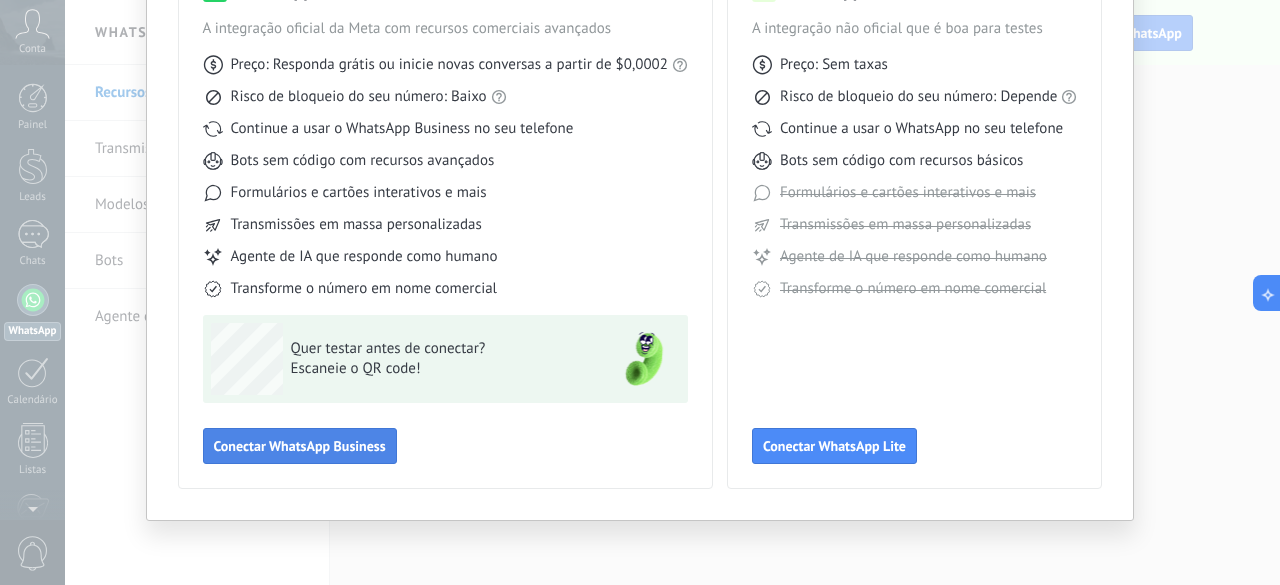 click on "Conectar WhatsApp Business" at bounding box center (300, 446) 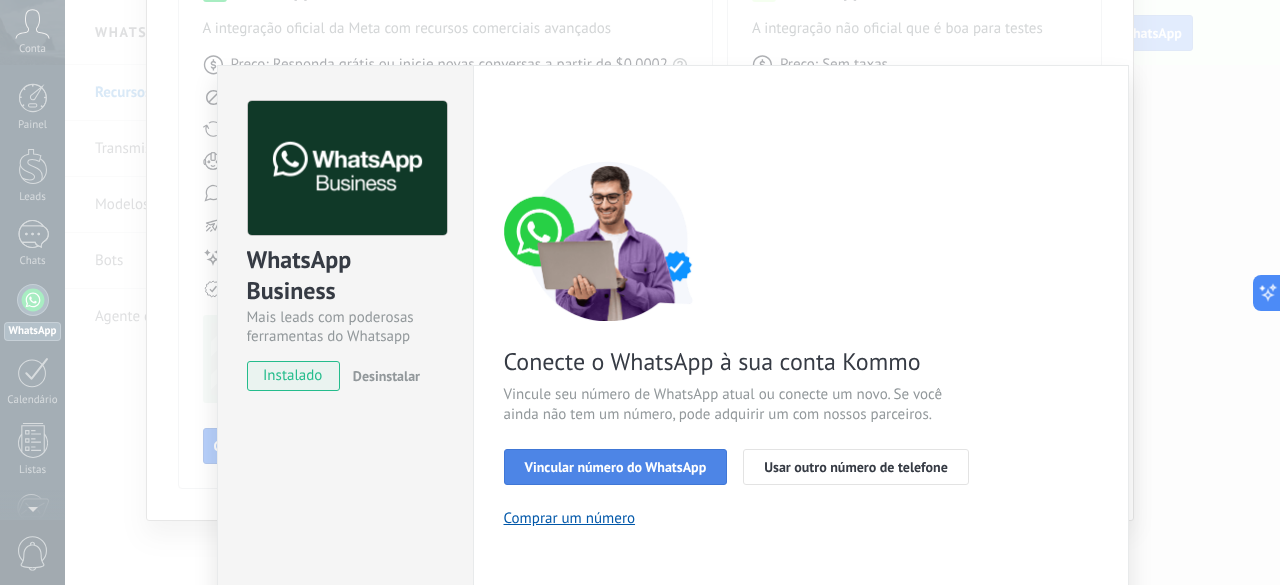 click on "Vincular número do WhatsApp" at bounding box center [616, 467] 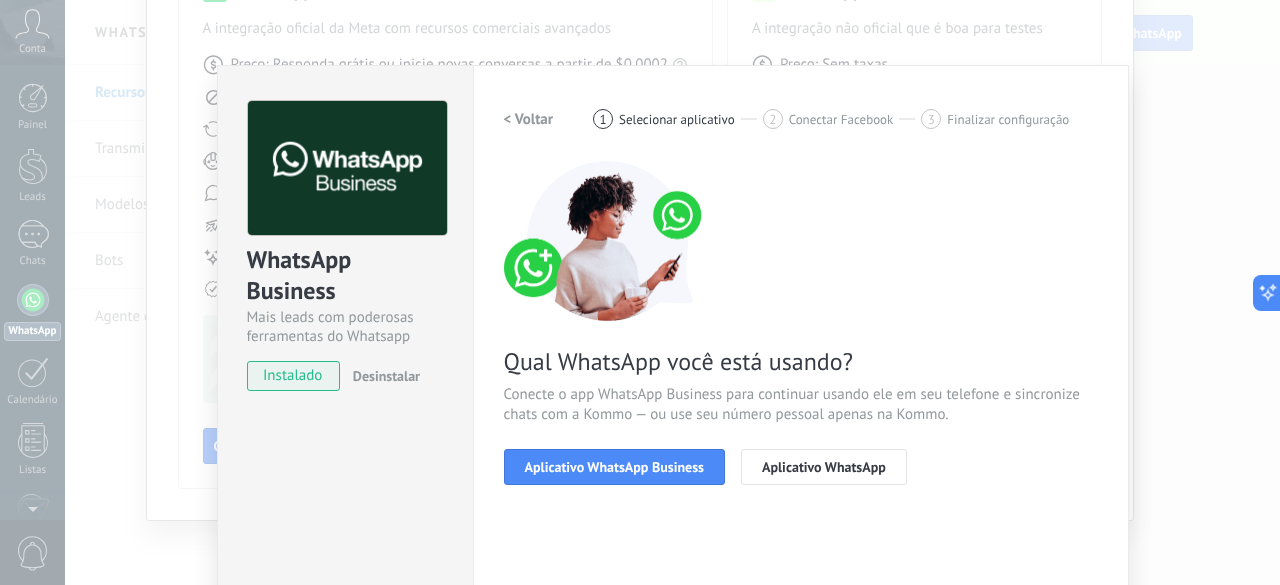 click on "Aplicativo WhatsApp Business" at bounding box center [614, 467] 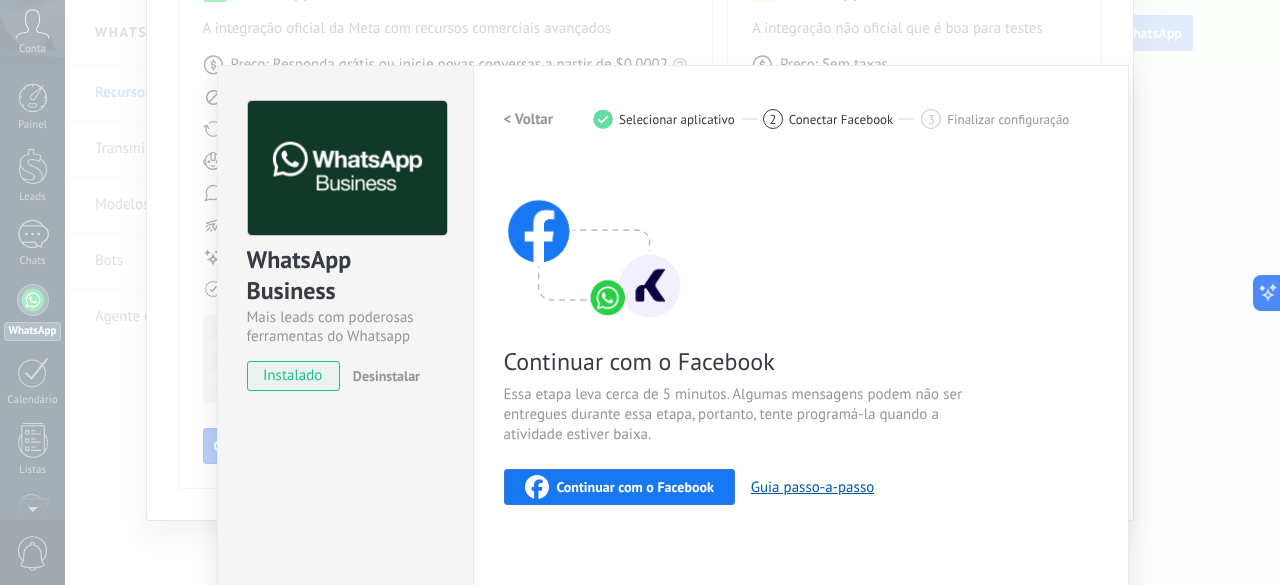 click 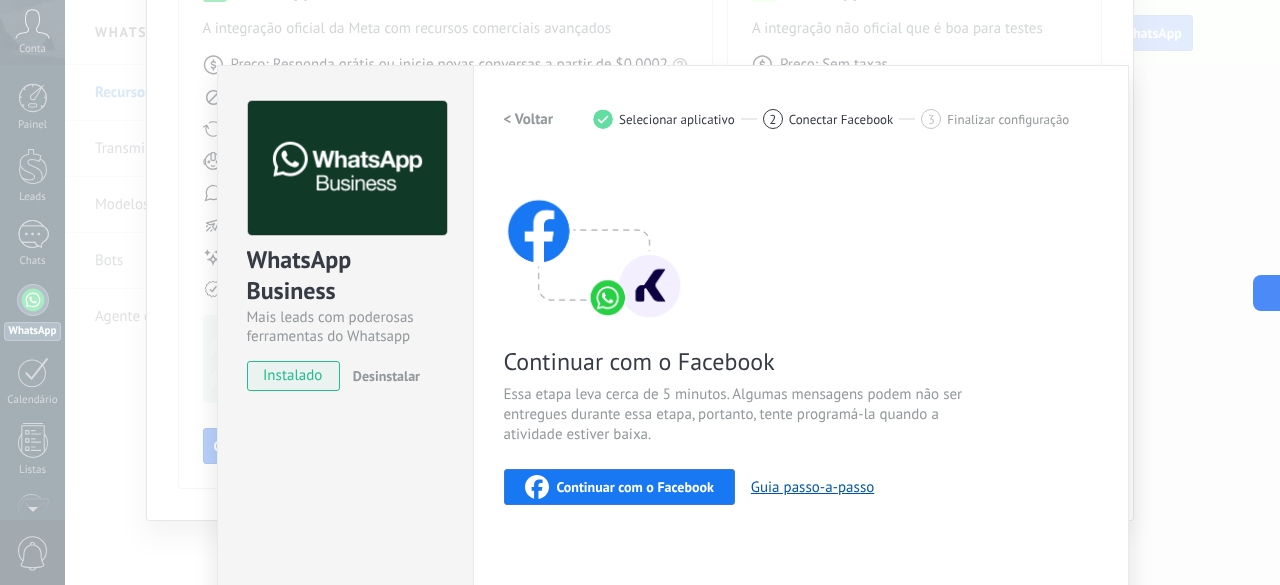 click on "WhatsApp Business Mais leads com poderosas ferramentas do Whatsapp instalado Desinstalar Quer testar a integração antes?   Escaneie o QR code   e veja como funciona. Configurações Autorização This tab logs the users who have granted integration access to this account. If you want to to remove a user's ability to send requests to the account on behalf of this integration, you can revoke access. If access is revoked from all users, the integration will stop working. This app is installed, but no one has given it access yet. WhatsApp Cloud API Mais _:  Salvar < Voltar 1 Selecionar aplicativo 2 Conectar Facebook 3 Finalizar configuração Continuar com o Facebook Essa etapa leva cerca de 5 minutos. Algumas mensagens podem não ser entregues durante essa etapa, portanto, tente programá-la quando a atividade estiver baixa. Continuar com o Facebook Guia passo-a-passo Precisa de ajuda?" at bounding box center [672, 292] 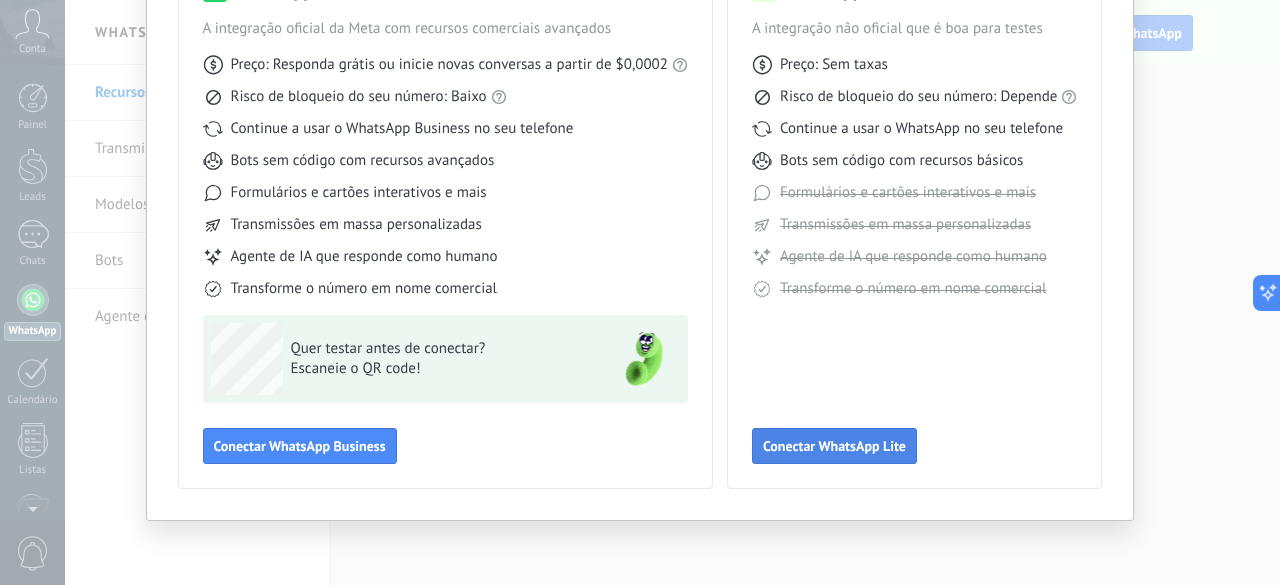click on "Conectar WhatsApp Lite" at bounding box center (834, 446) 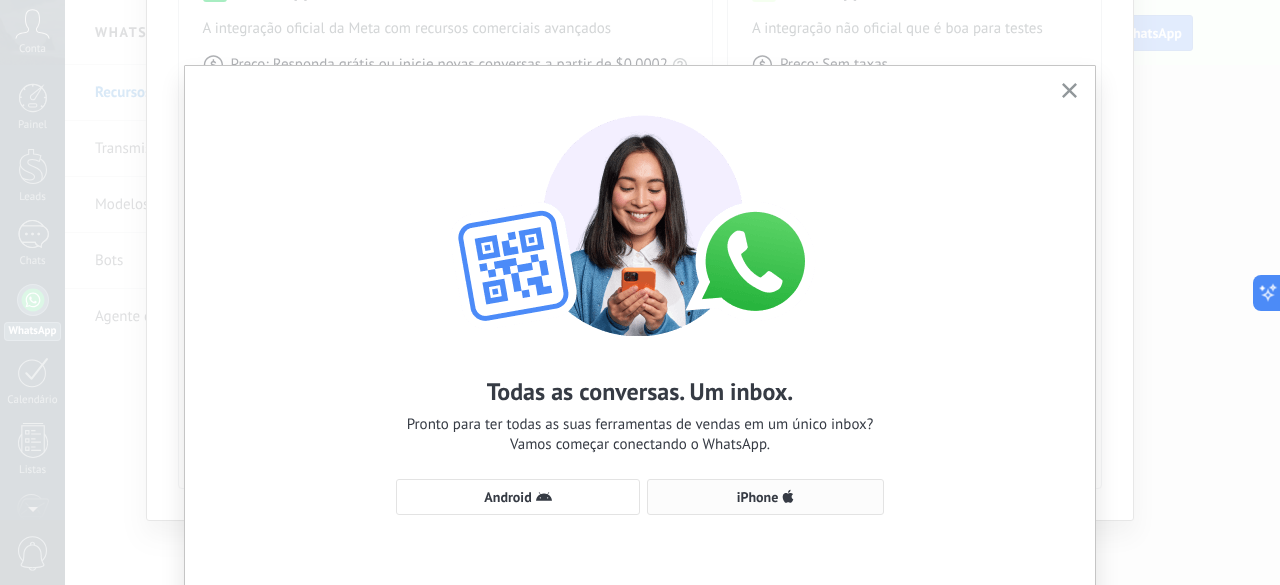 click 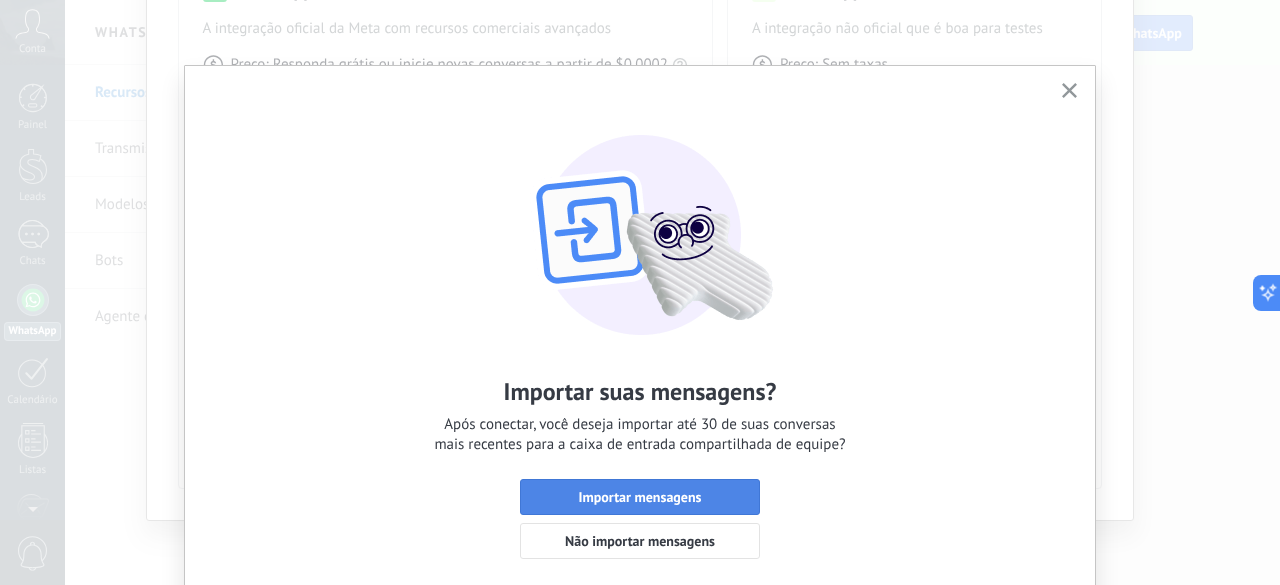 click on "Importar mensagens" at bounding box center [640, 497] 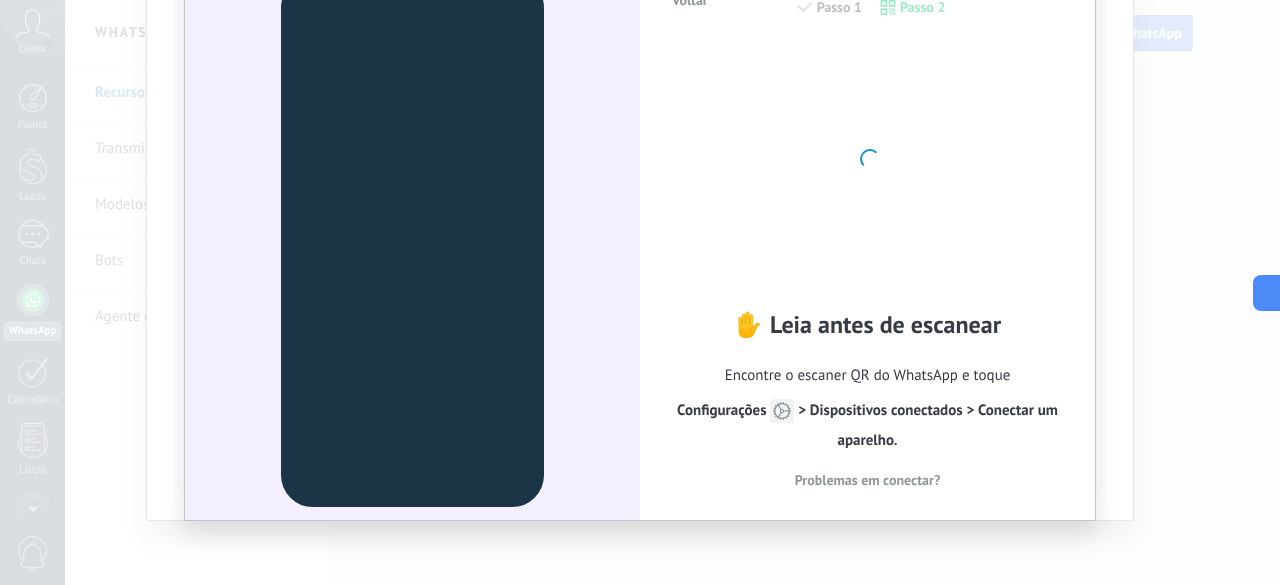 scroll, scrollTop: 0, scrollLeft: 0, axis: both 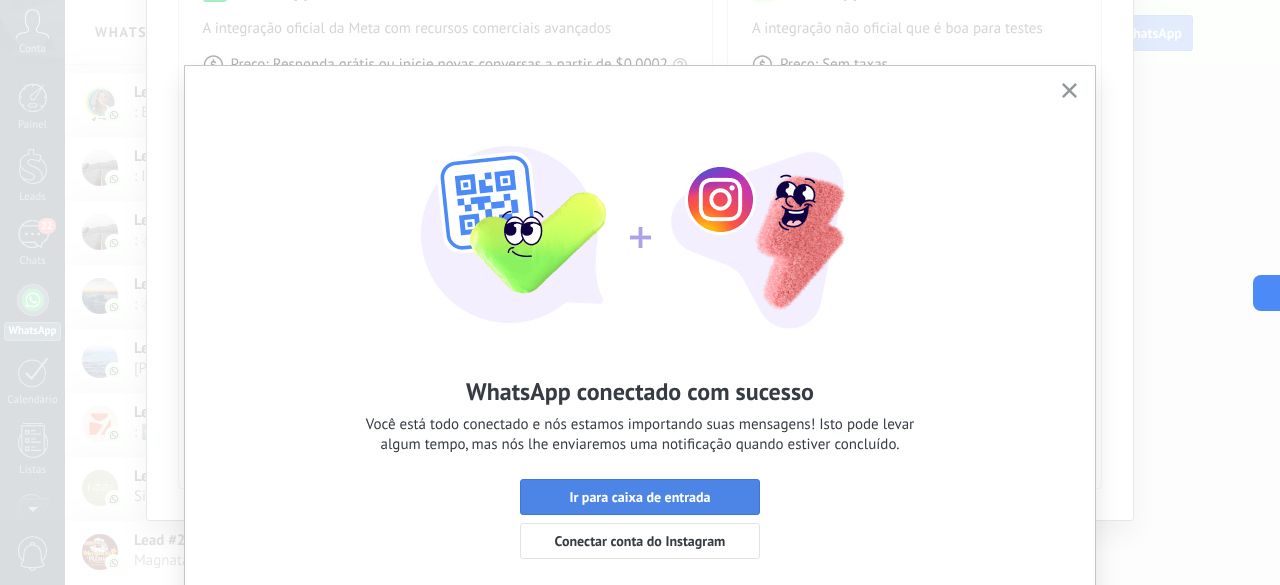 click on "Ir para caixa de entrada" at bounding box center (639, 497) 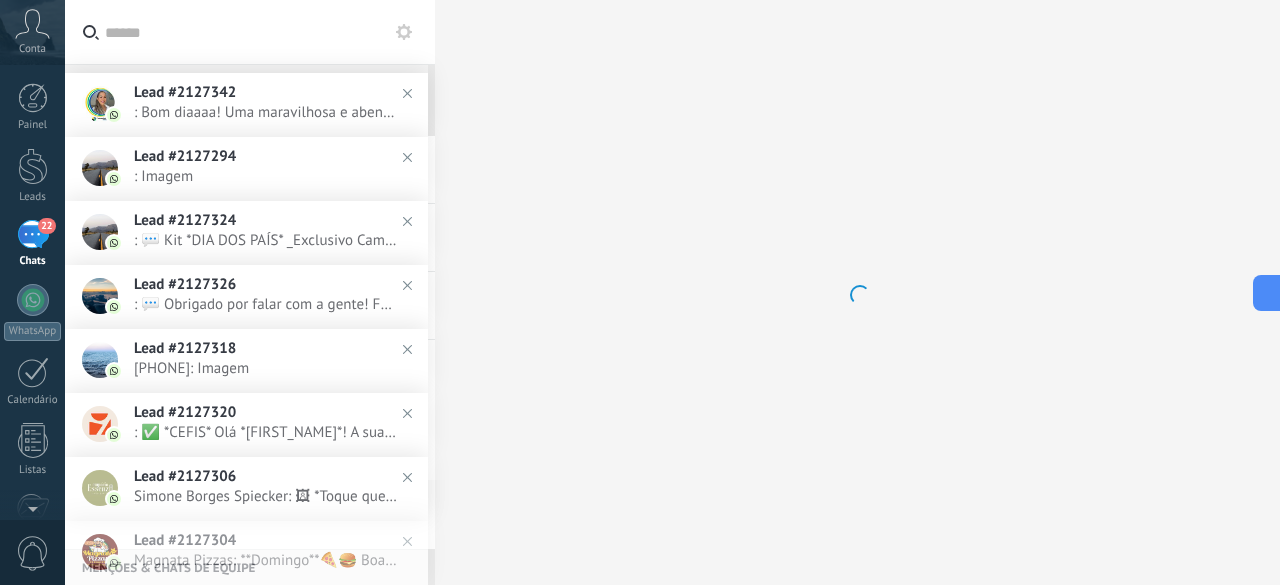 scroll, scrollTop: 0, scrollLeft: 0, axis: both 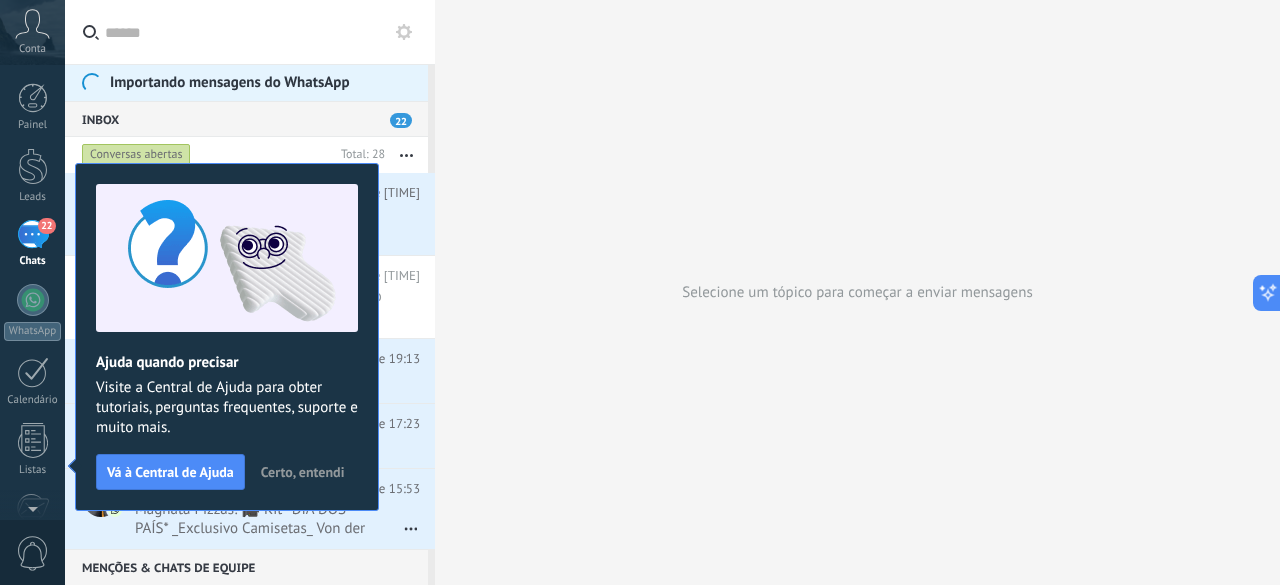 click on "Certo, entendi" at bounding box center (303, 472) 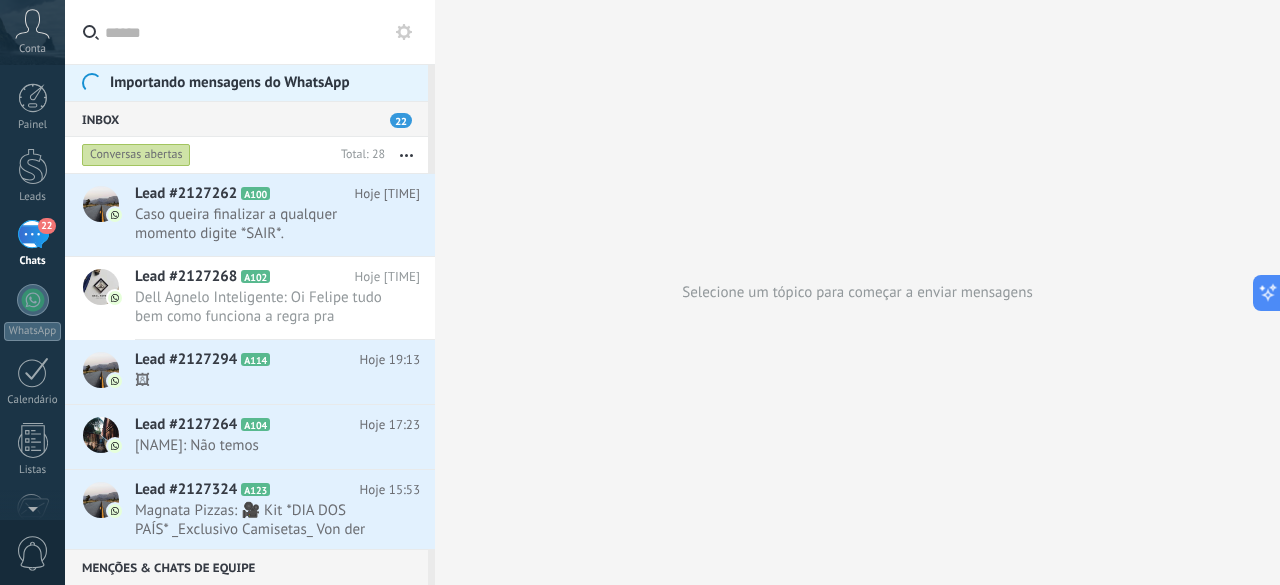 scroll, scrollTop: 200, scrollLeft: 0, axis: vertical 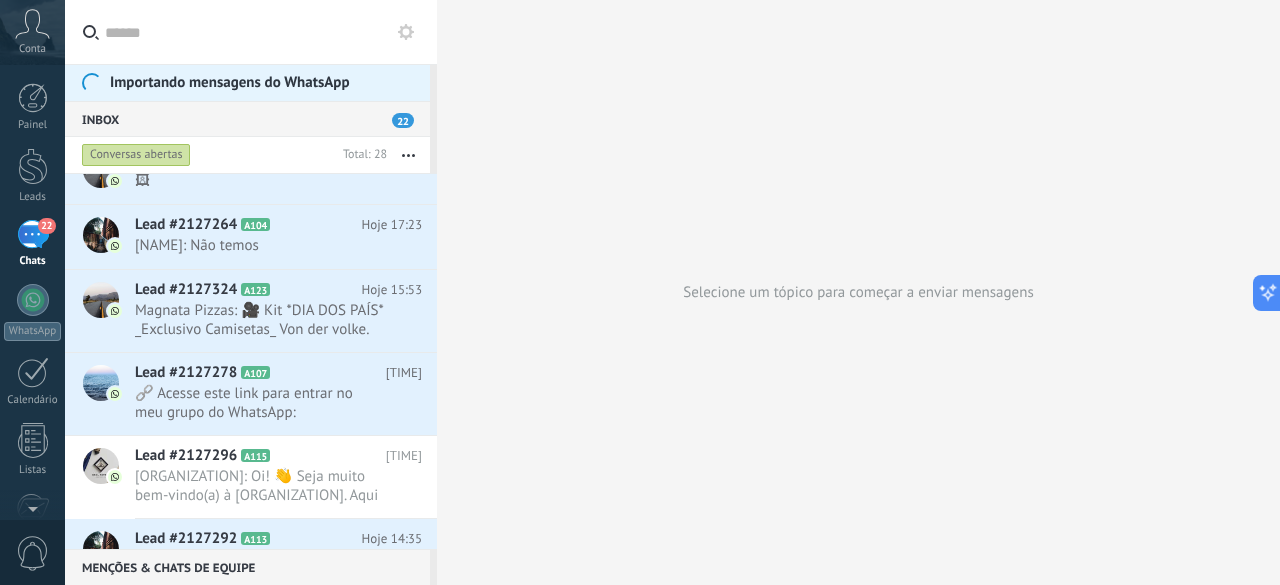 click on "Importando mensagens do WhatsApp Inbox 22 Conversas abertas Total: 28
Silenciar Ações múltiplas Ordenar Mais recentes Longa espera Destaque Negativa Conversas abertas Sem resposta Atribuído a mim Inscrito Destaque Salvar A qualquer hora A qualquer hora Hoje Ontem Últimos  ** 30  dias Esta semana Última semana Este mês Último mês Este trimestre Este ano Leads de entrada Contato inicial Discussões Tomada de decisão Discussão de contrato Fechado - ganho Fechado - perdido Selecionar tudo Aberto Fechado Aberto Selecionar tudo Apenas conversas estreladas Sem conversas estreladas Conversas destacadas Selecionar tudo Respondidos Sem resposta Todos os status de resposta Selecionar tudo Conversas de entrada Saída - Não respondida Saída - Respondida Status de interação Selecionar tudo Kommo Demo [PHONE] WhatsApp Lite Fontes de bate-papo Selecionar tudo Negativa Neutra Todos os valores Aplicar Redefinir Marcar como respondida Conversa fechada
0" at bounding box center [672, 292] 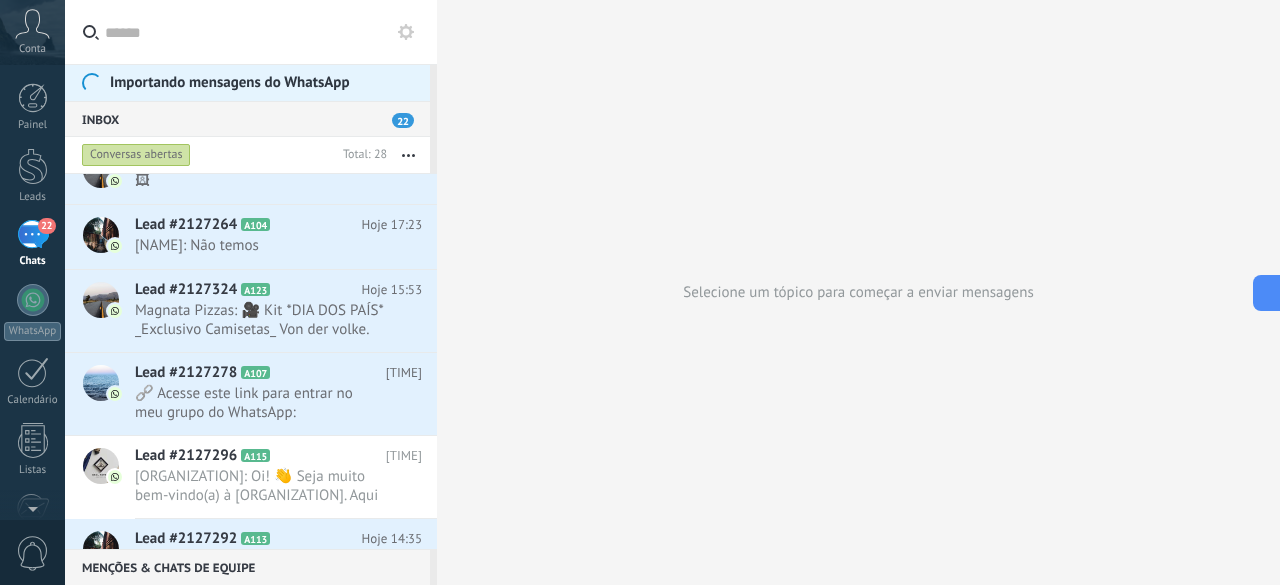 click on "Selecione um tópico para começar a enviar mensagens" at bounding box center (858, 292) 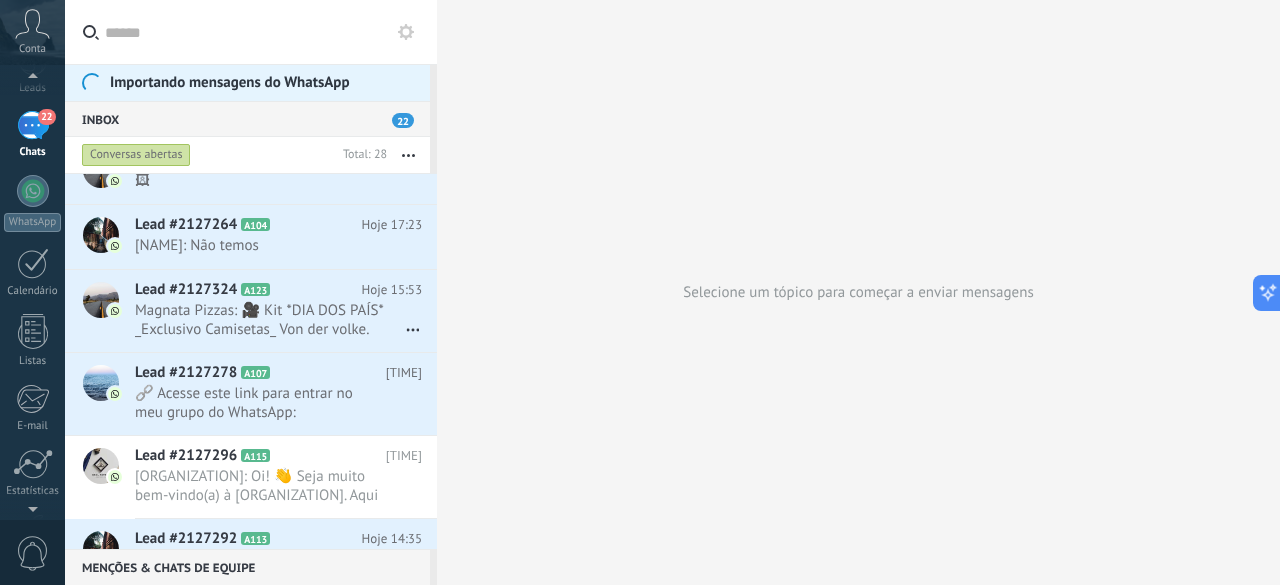 scroll, scrollTop: 90, scrollLeft: 0, axis: vertical 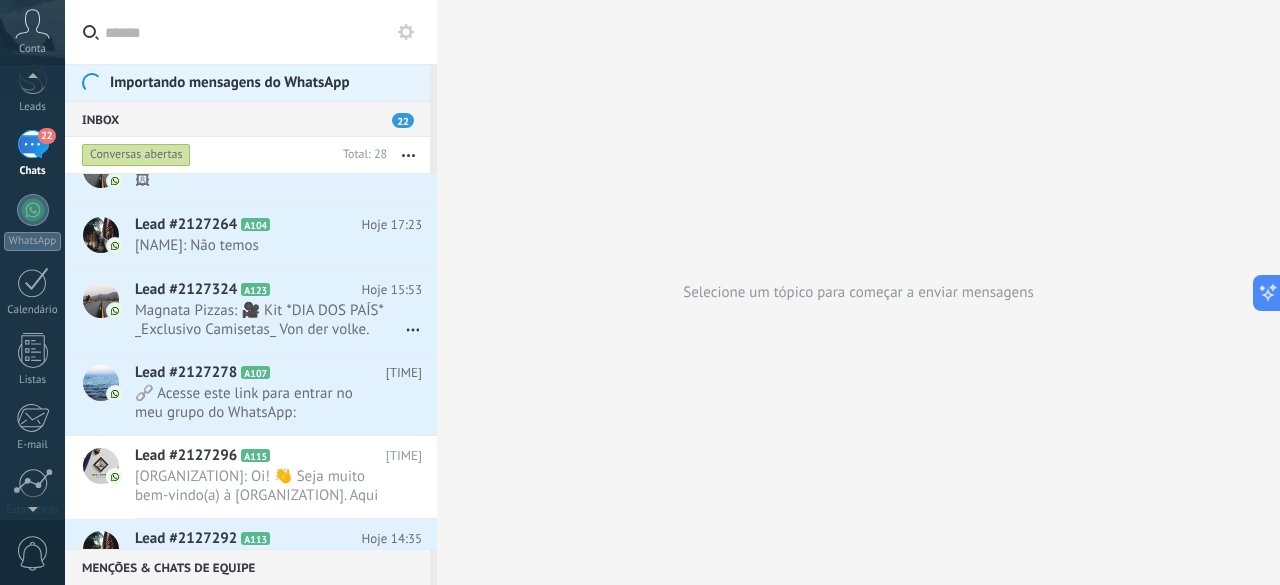 click 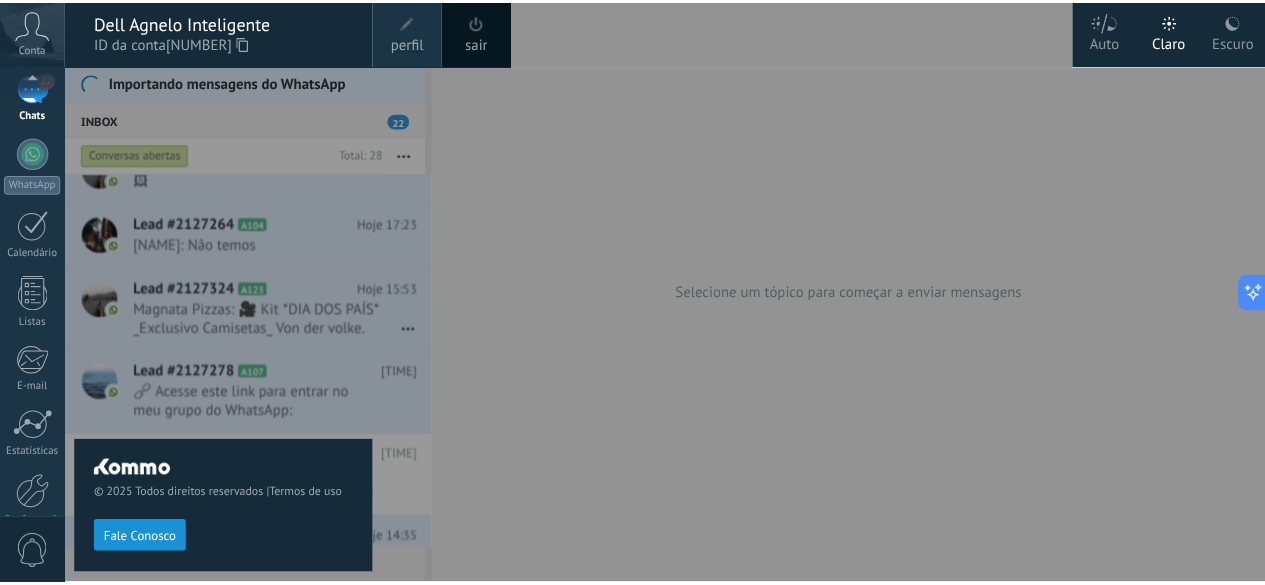 scroll, scrollTop: 245, scrollLeft: 0, axis: vertical 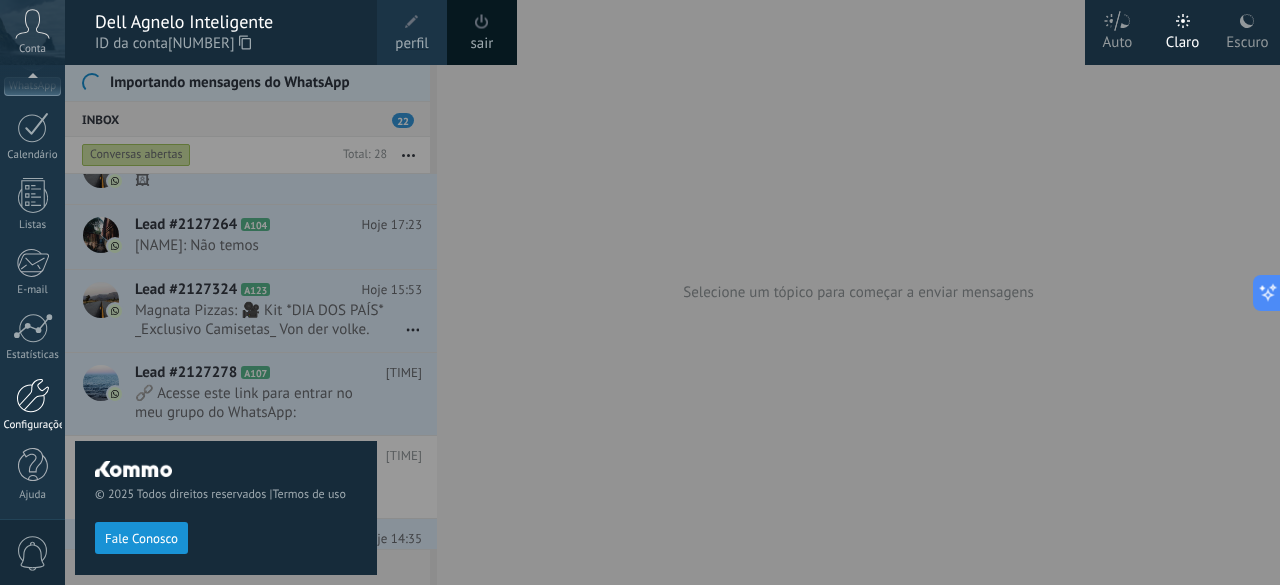click at bounding box center (33, 395) 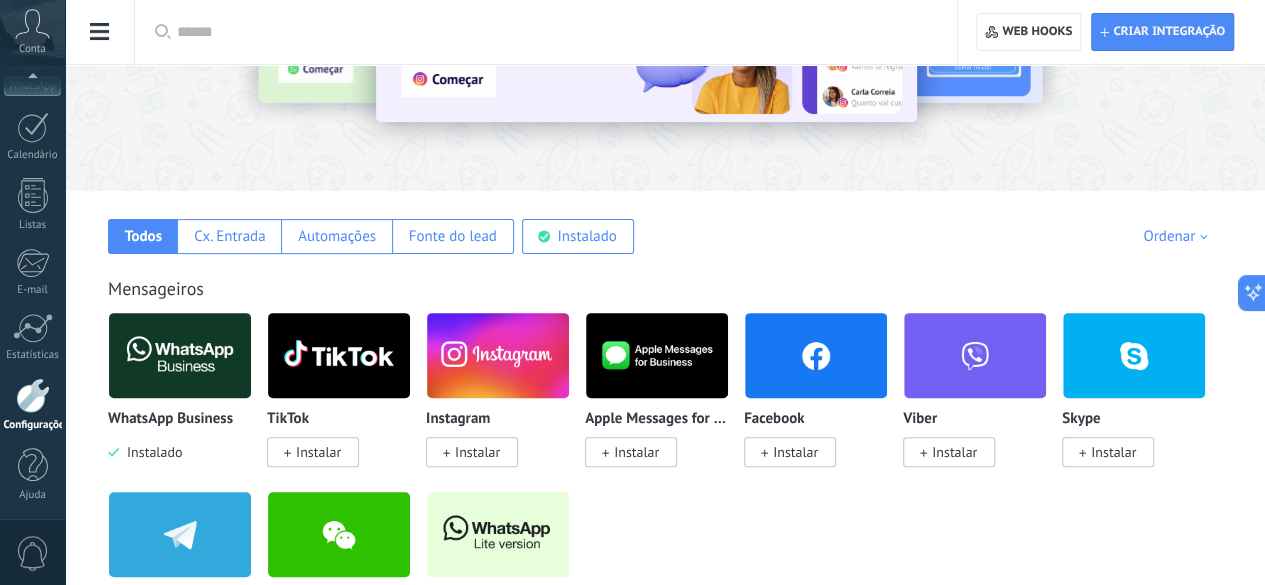 scroll, scrollTop: 300, scrollLeft: 0, axis: vertical 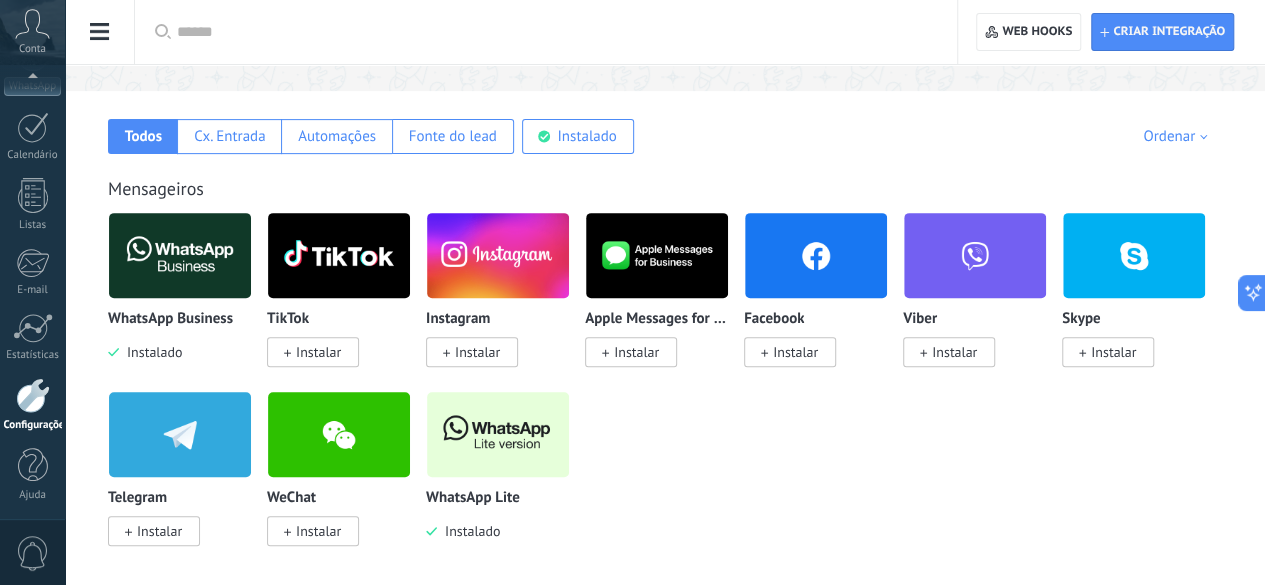 click on "Agente de IA" at bounding box center [-116, 485] 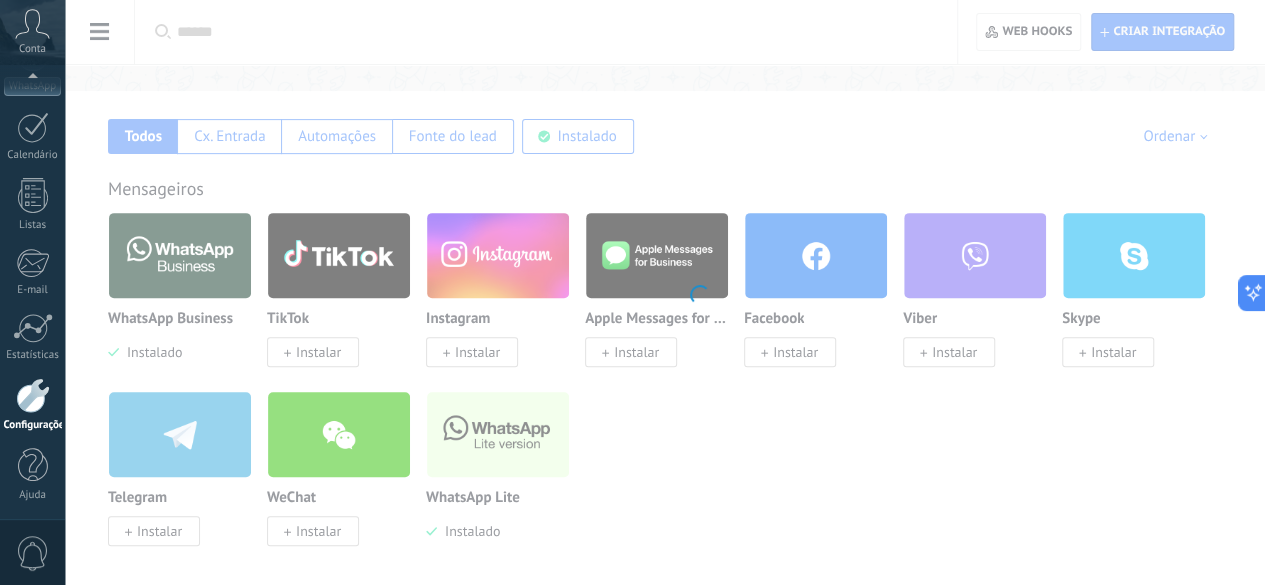 scroll, scrollTop: 0, scrollLeft: 0, axis: both 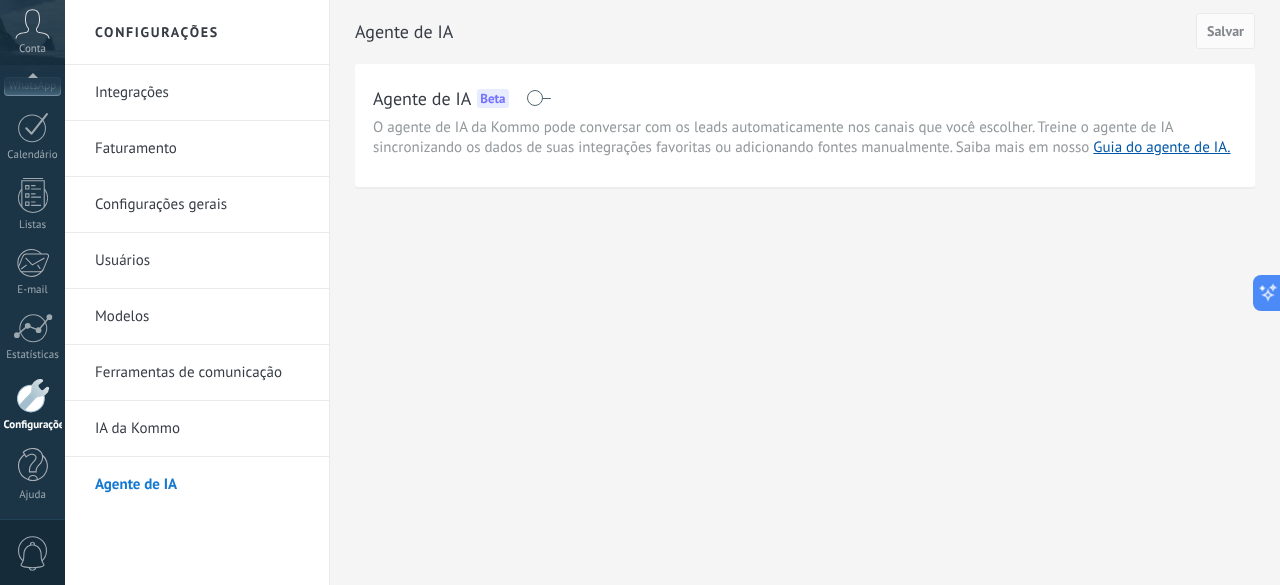 click on "Agente de IA Beta" at bounding box center [805, 98] 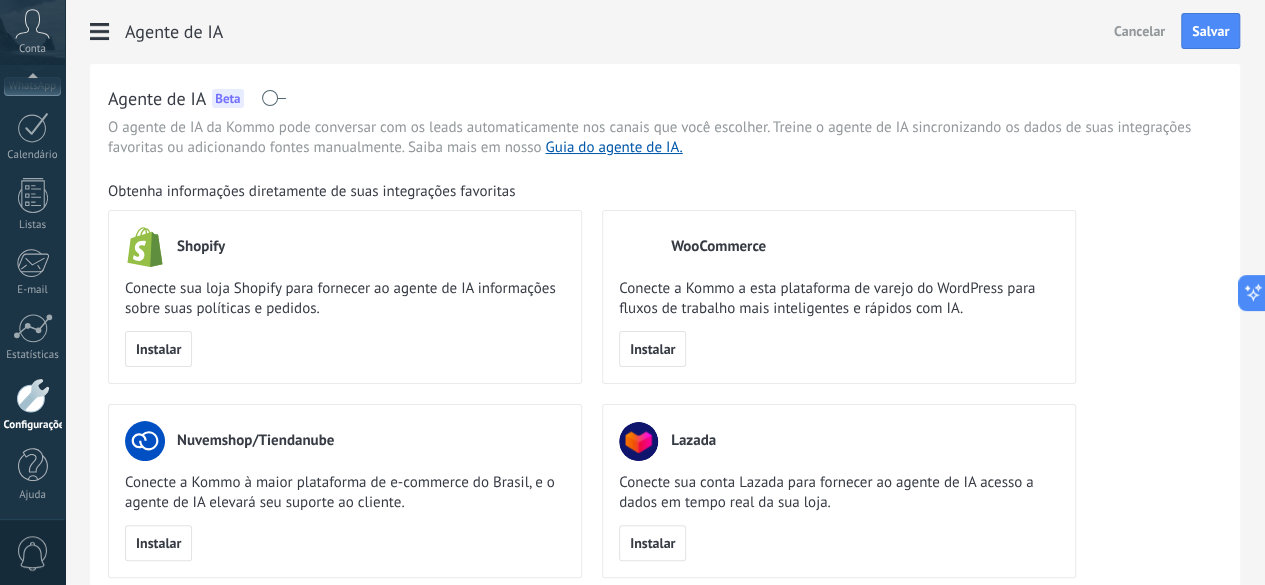 scroll, scrollTop: 165, scrollLeft: 0, axis: vertical 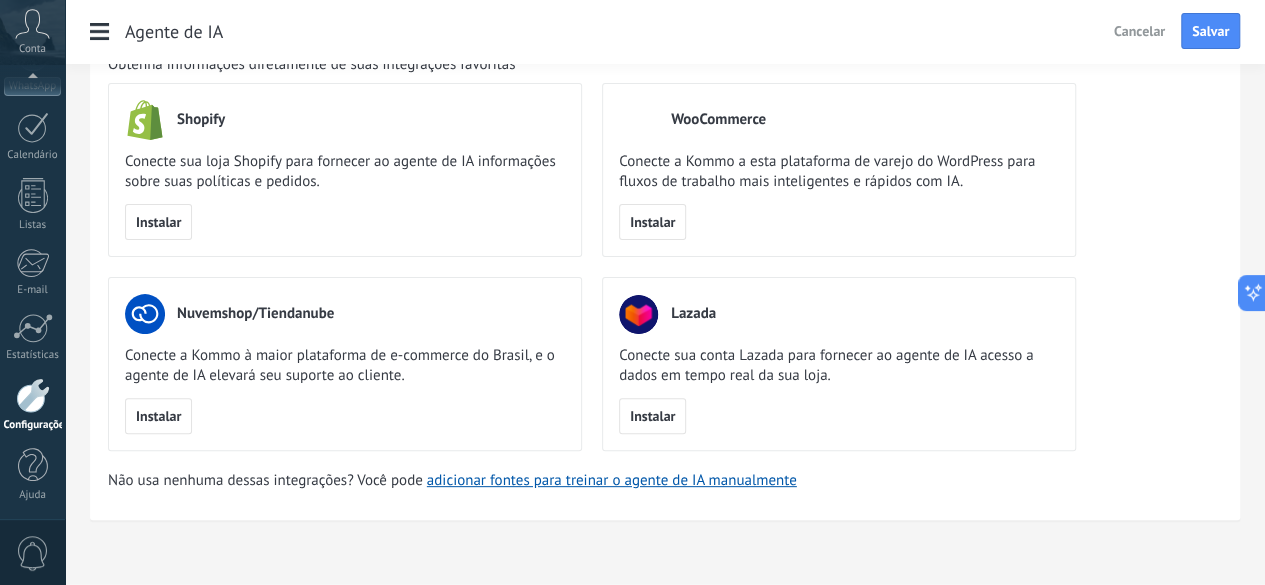 click on "Agente de IA Cancelar Salvar" at bounding box center (665, 32) 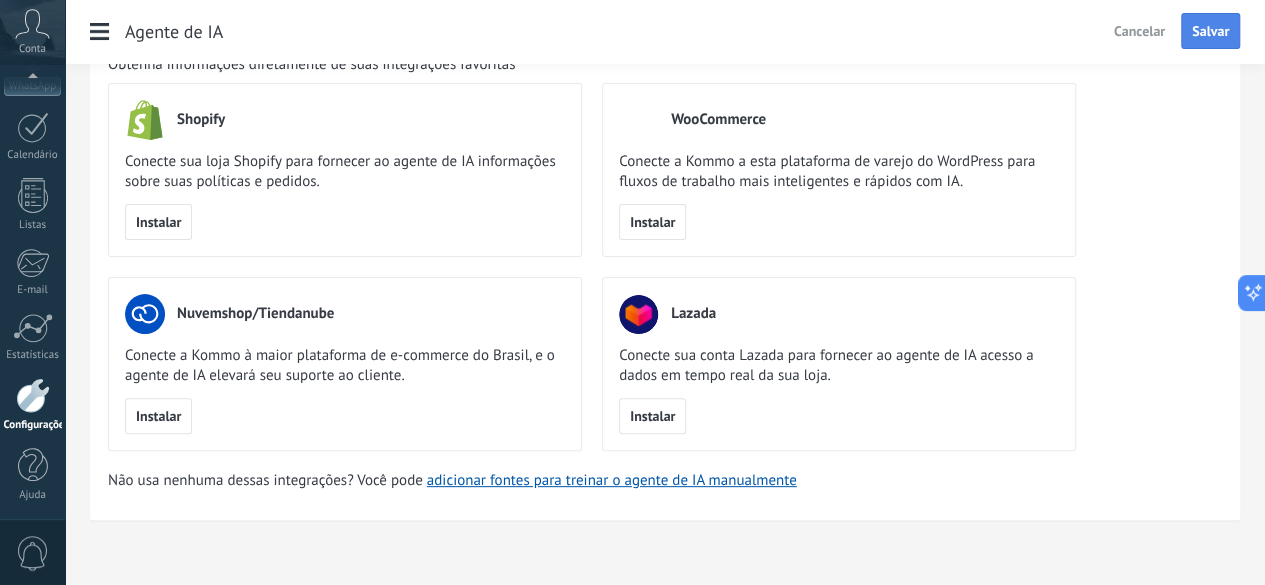 click on "Salvar" at bounding box center (1210, 31) 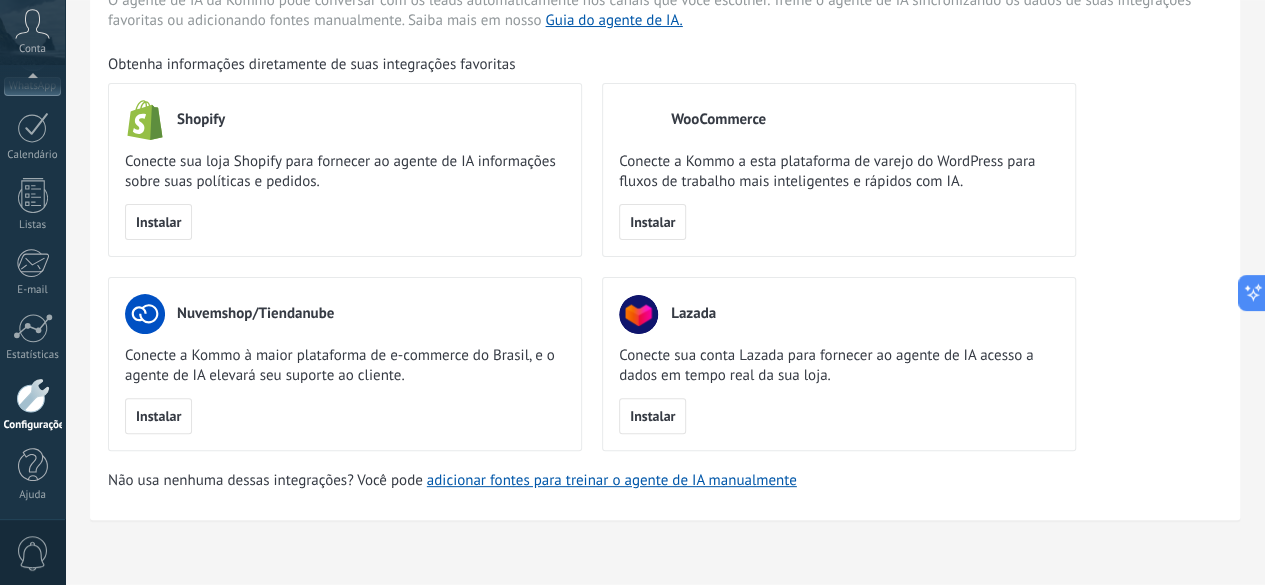 click on "Integrações" at bounding box center (-116, 93) 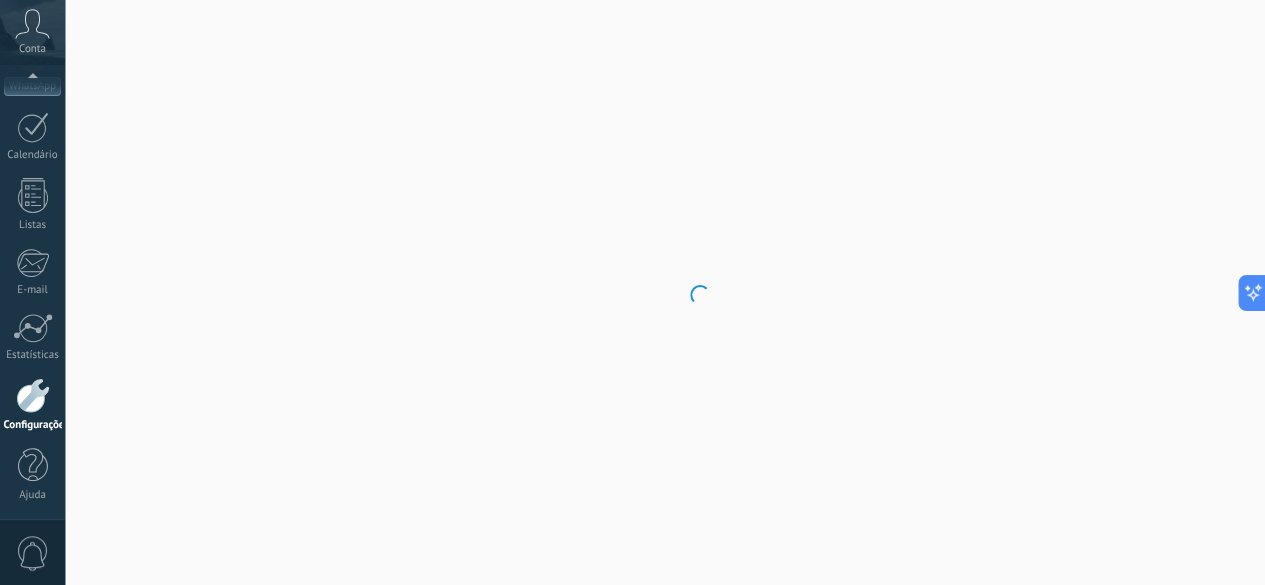 scroll, scrollTop: 0, scrollLeft: 0, axis: both 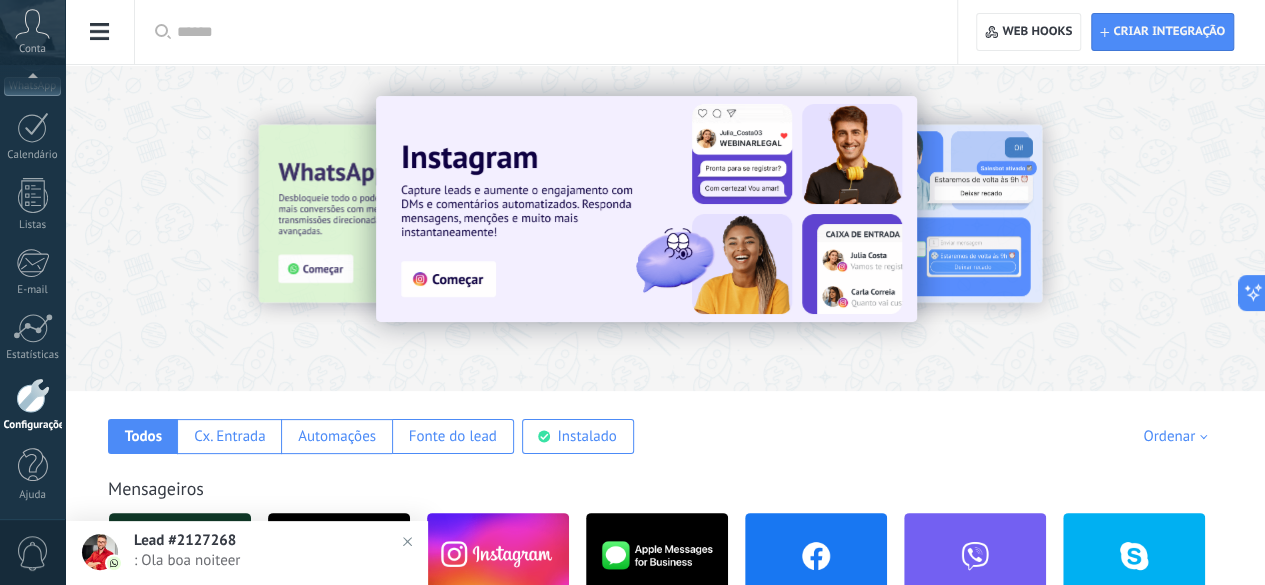 click at bounding box center (175, 227) 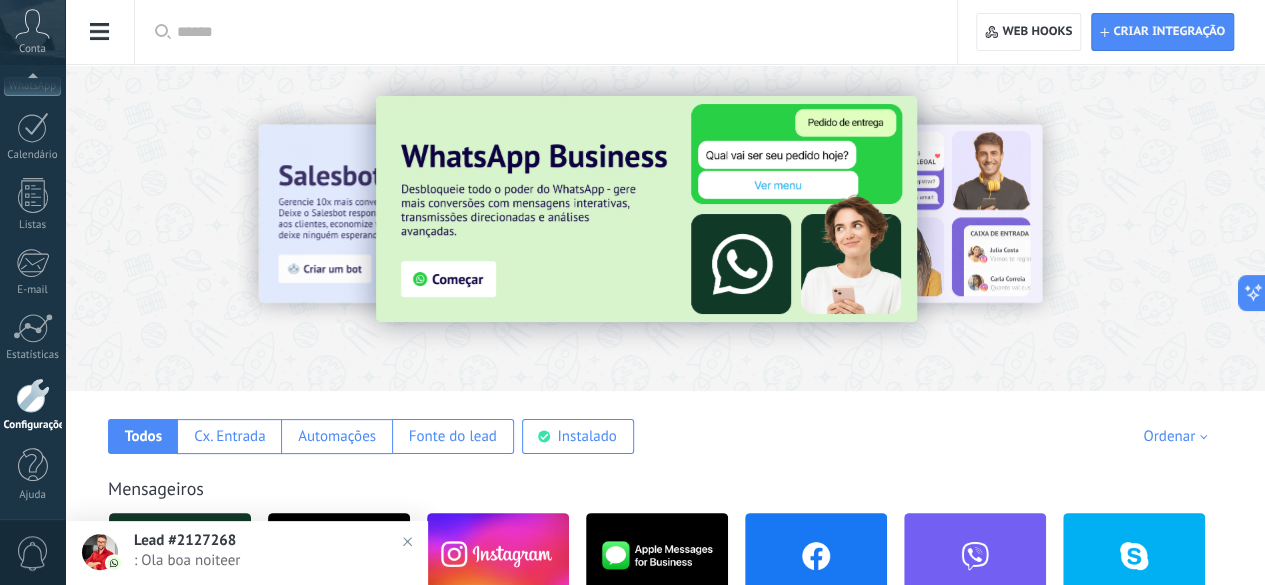 click at bounding box center [646, 209] 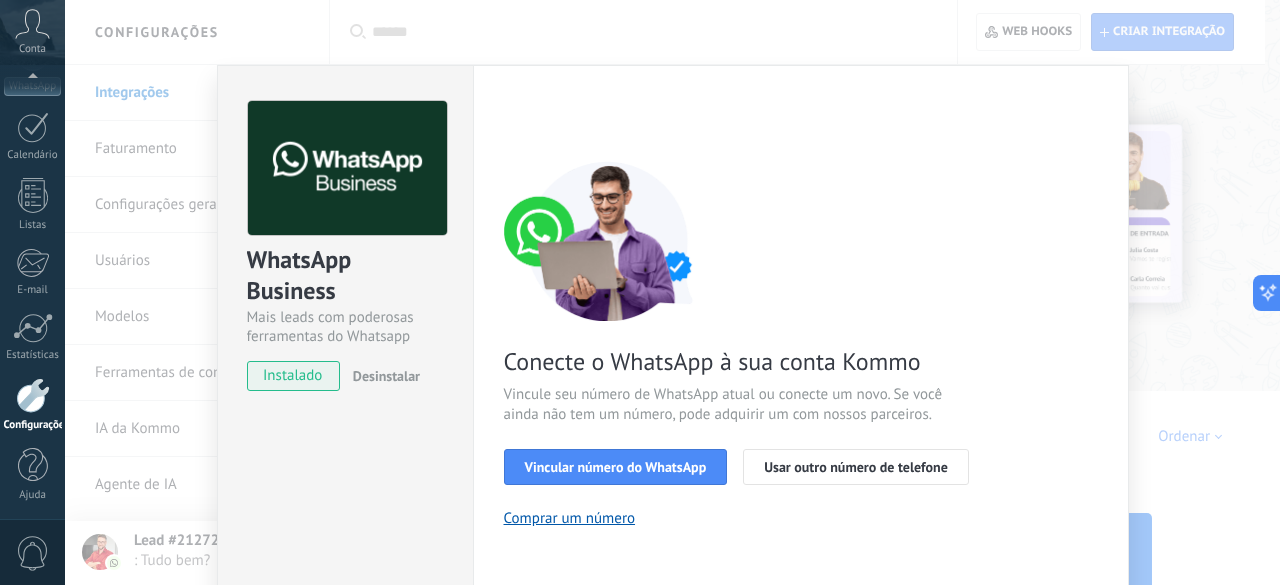 click on "WhatsApp Business Mais leads com poderosas ferramentas do Whatsapp instalado Desinstalar Quer testar a integração antes?   Escaneie o QR code   e veja como funciona. Configurações Autorização Esta aba registra os usuários que permitiram acesso à esta conta. Se você quiser remover a possibilidade de um usuário de enviar solicitações para a conta em relação a esta integração, você pode revogar o acesso. Se o acesso de todos os usuários for revogado, a integração parará de funcionar. Este app está instalado, mas ninguém concedeu acesso ainda. WhatsApp Cloud API Mais _:  Salvar < Voltar 1 Selecionar aplicativo 2 Conectar Facebook 3 Finalizar configuração Conecte o WhatsApp à sua conta Kommo Vincule seu número de WhatsApp atual ou conecte um novo. Se você ainda não tem um número, pode adquirir um com nossos parceiros. Vincular número do WhatsApp Usar outro número de telefone Comprar um número Precisa de ajuda?" at bounding box center (672, 292) 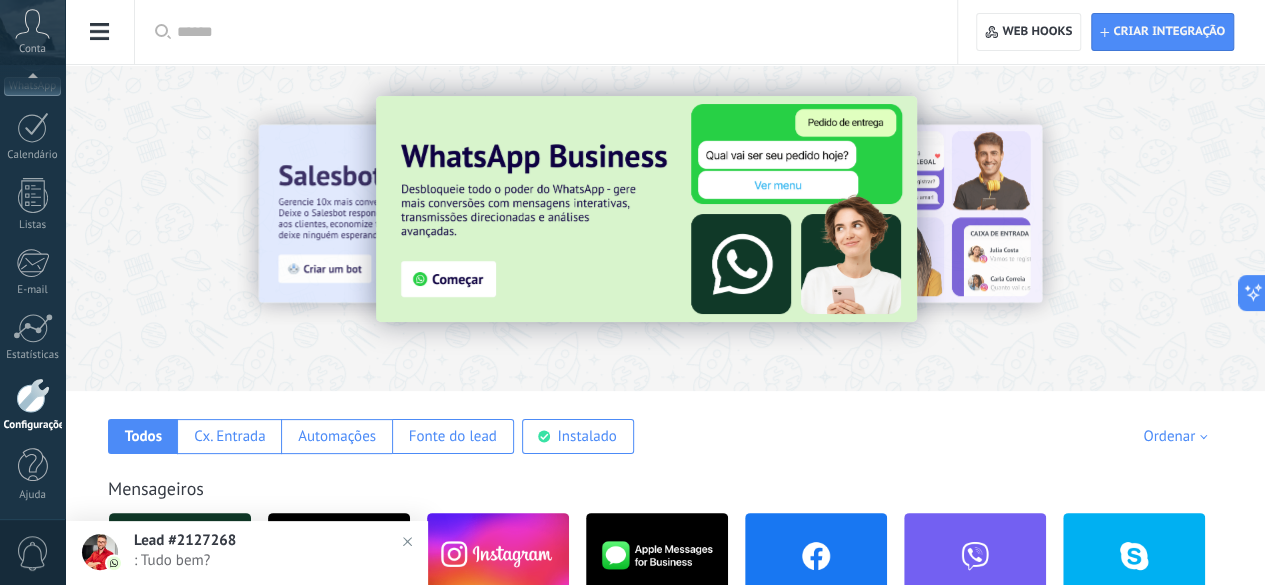 click on ": Tudo bem?" at bounding box center (266, 560) 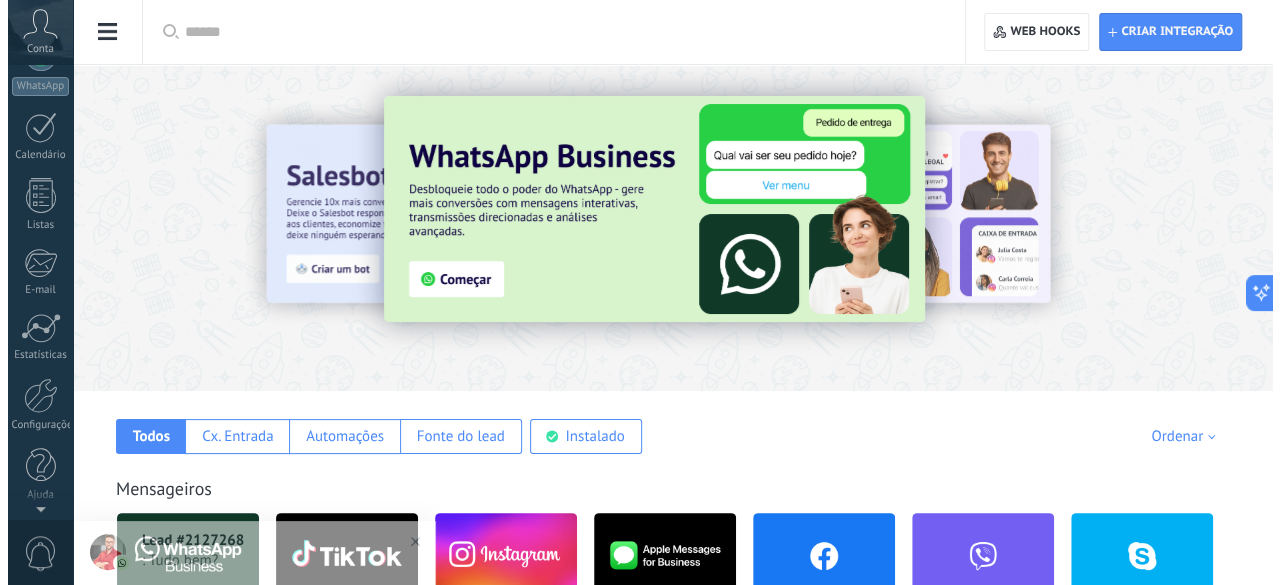 scroll, scrollTop: 0, scrollLeft: 0, axis: both 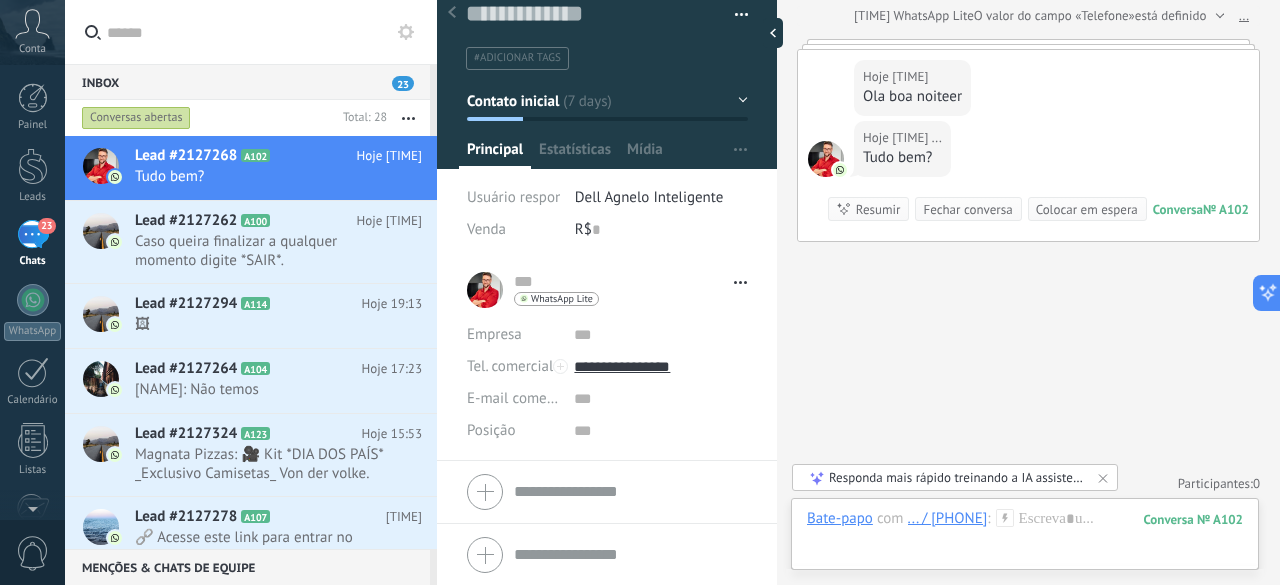 click at bounding box center [630, 491] 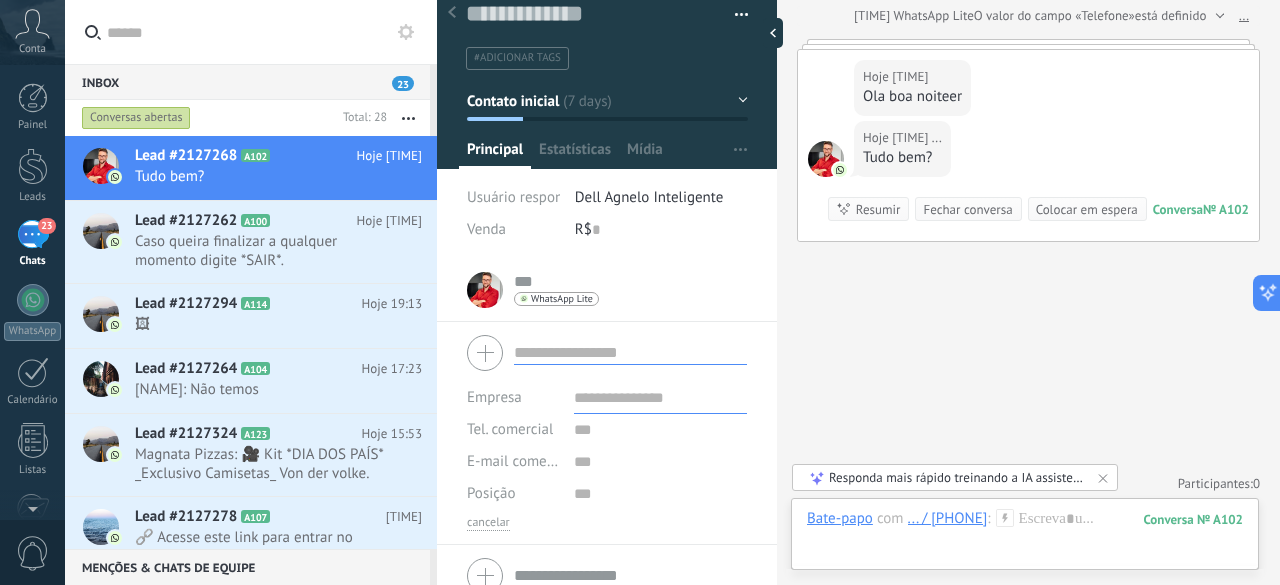 scroll, scrollTop: 0, scrollLeft: 0, axis: both 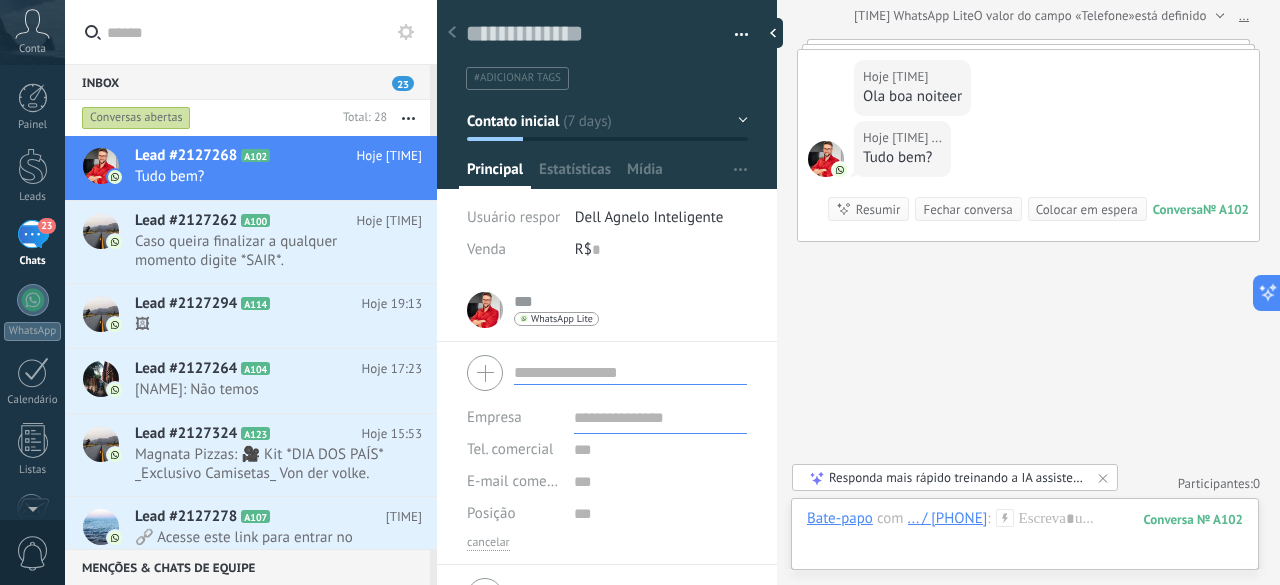 click on "Buscar Carregar mais [DATE] [DATE] [TIME] WhatsApp Lite  Lead criado:  Lead #2127268 [DATE] [TIME] ...  Boa noite, tudo bem? Desculpe o horário é o consultor Filipe Caldonazzo patrocinador dos grupos PGCAR 1 e 2. Estou passando pra avisar que eu perdi o meu número principal do Whatsapp mas estou conectado neste para melhor atende los, podem solicitar as cotas contempladas no Privado ou até mesmo acessando a comunidade:   https://chat.whatsapp.com/HeBYIyh6lL70oEHb146dXU?mode=r_c   Qualquer dúvida me coloco à disposição!   Ótimas vendas! [DATE] [TIME] usuário excluído  Enviado Oi! 👋 Seja muito bem-vindo(a) à Dell Agnelo Consultoria.   Aqui a gente cuida do seu momento com inteligência, segurança e sem enrolação.   Responde com: “quero começar” E eu já te envio uma análise personalizada! 💼✨ [DATE] [TIME] ...  'unknownMessage' is not yet supported. Use your device to view this message. Conversa  № A102 Conversa № A102 Hoje ...  Hoje [TIME] Enviado Ola" at bounding box center (1028, -486) 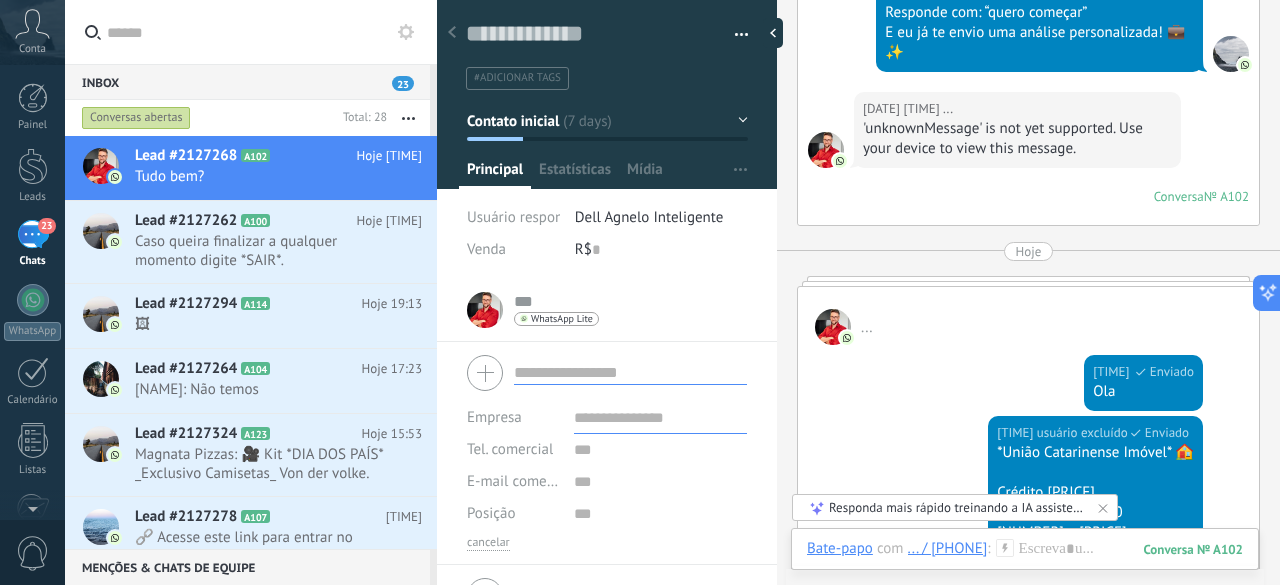 scroll, scrollTop: 162, scrollLeft: 0, axis: vertical 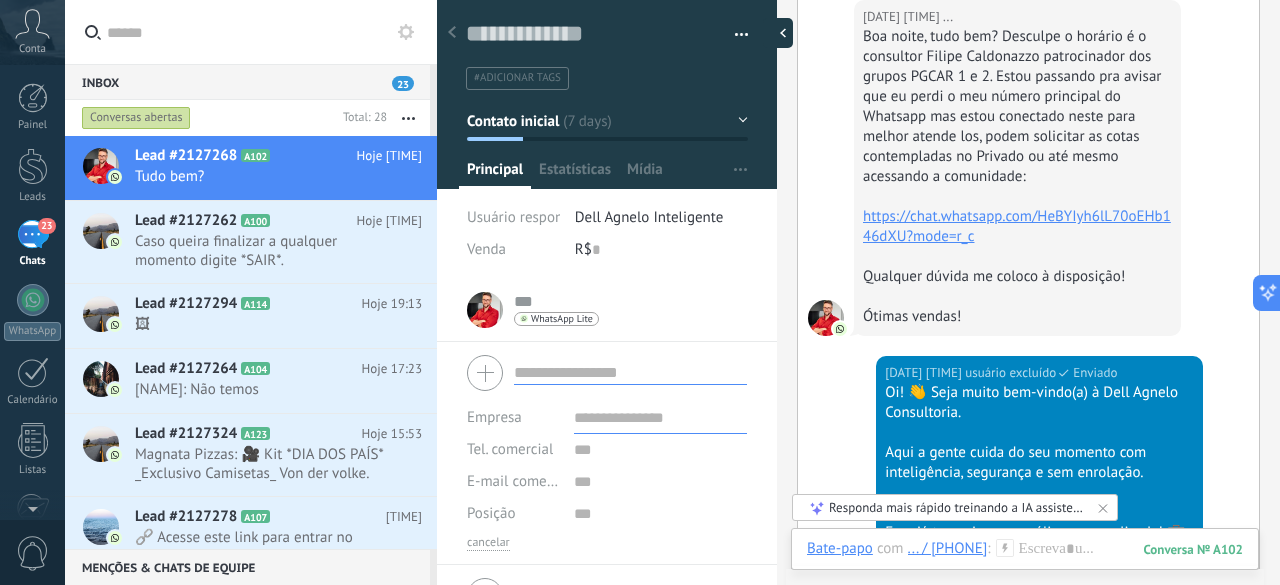 click at bounding box center (778, 33) 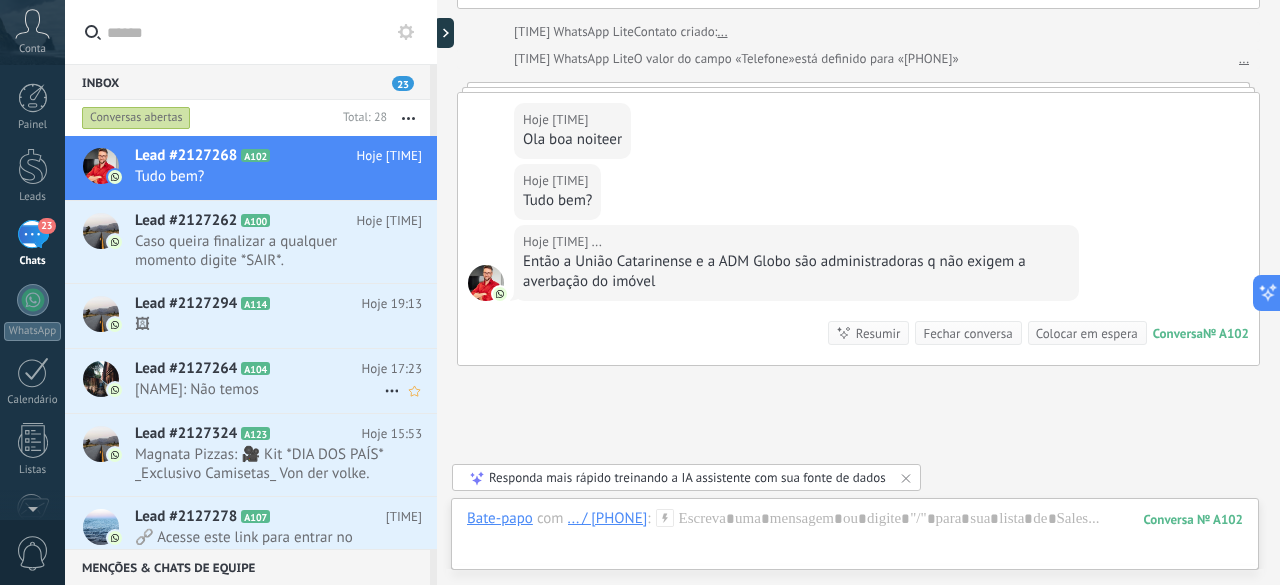 scroll, scrollTop: 1407, scrollLeft: 0, axis: vertical 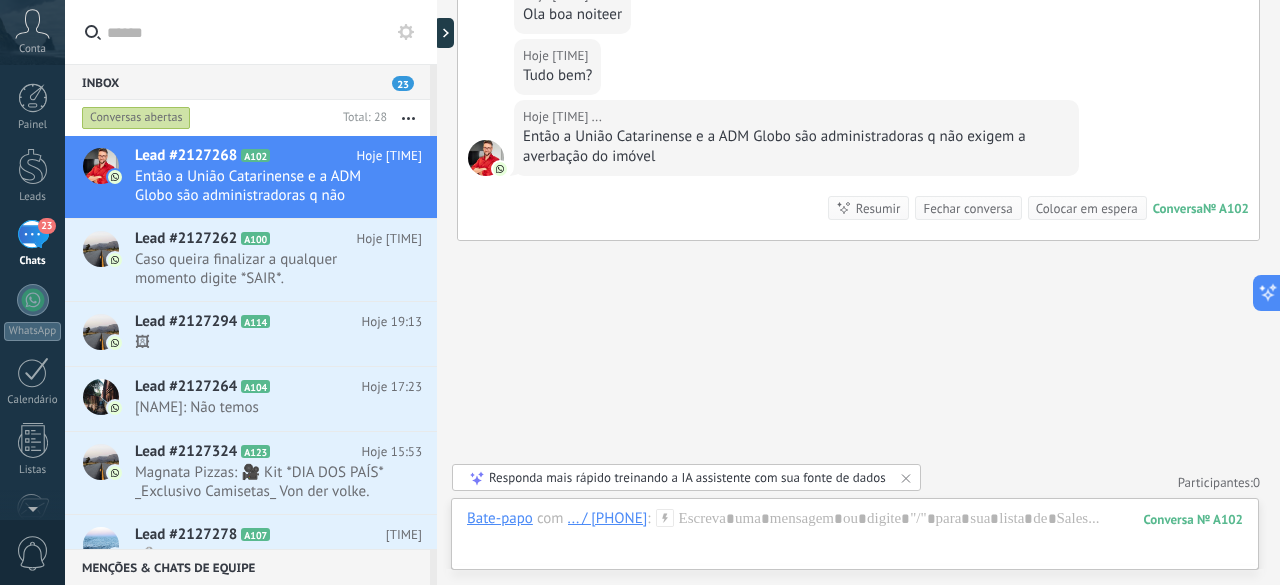 click on "Responda mais rápido treinando a IA assistente com sua fonte de dados" at bounding box center [687, 477] 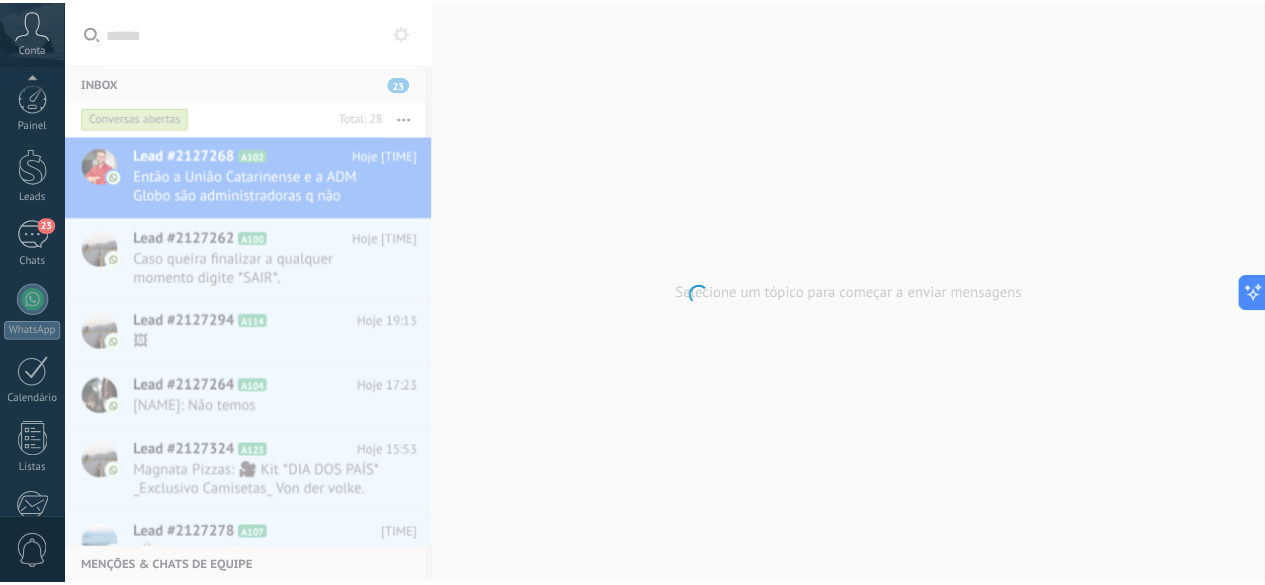scroll, scrollTop: 245, scrollLeft: 0, axis: vertical 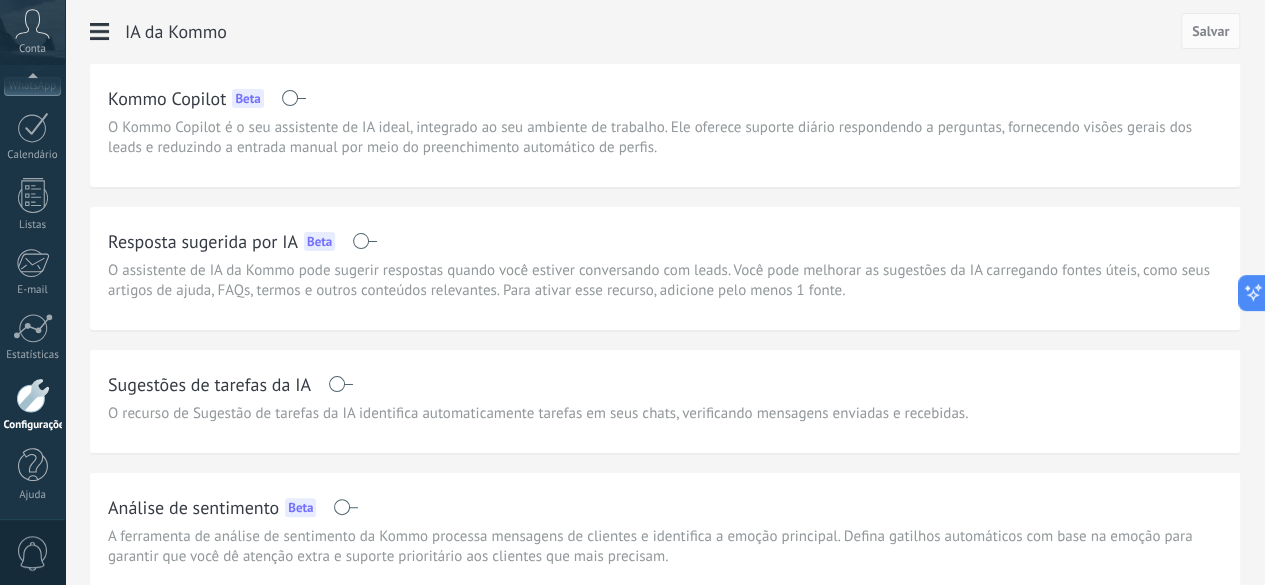 click on "Resposta sugerida por IA Beta" at bounding box center (665, 241) 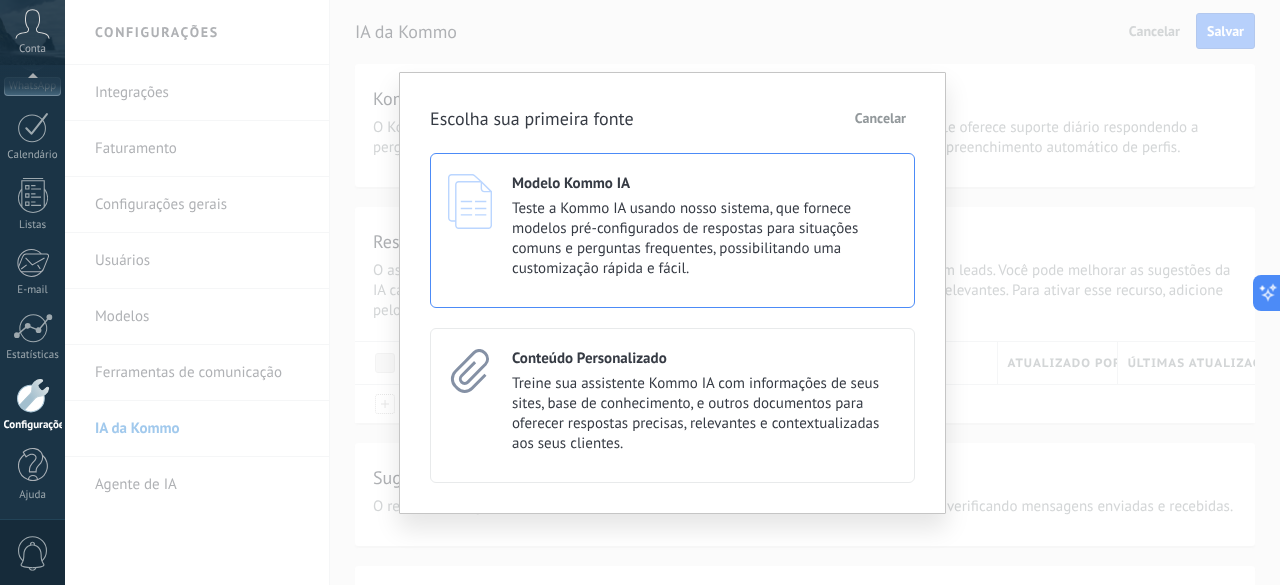click on "Teste a Kommo IA usando nosso sistema, que fornece modelos pré-configurados de respostas para situações comuns e perguntas frequentes, possibilitando uma customização rápida e fácil." at bounding box center [704, 239] 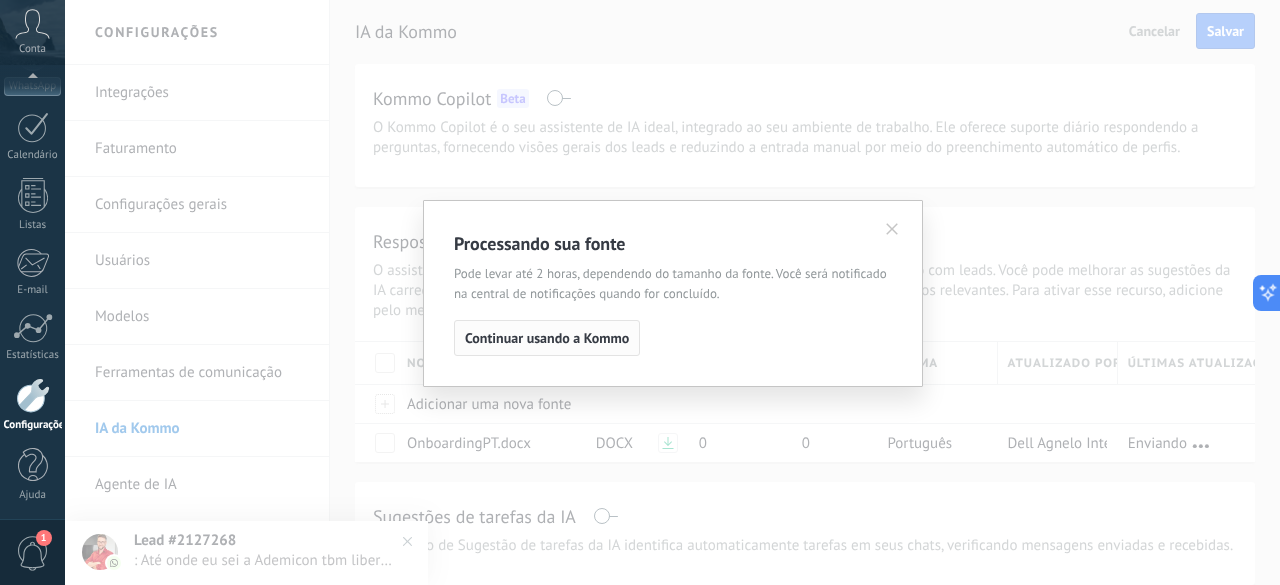 click on "Continuar usando a Kommo" at bounding box center [547, 338] 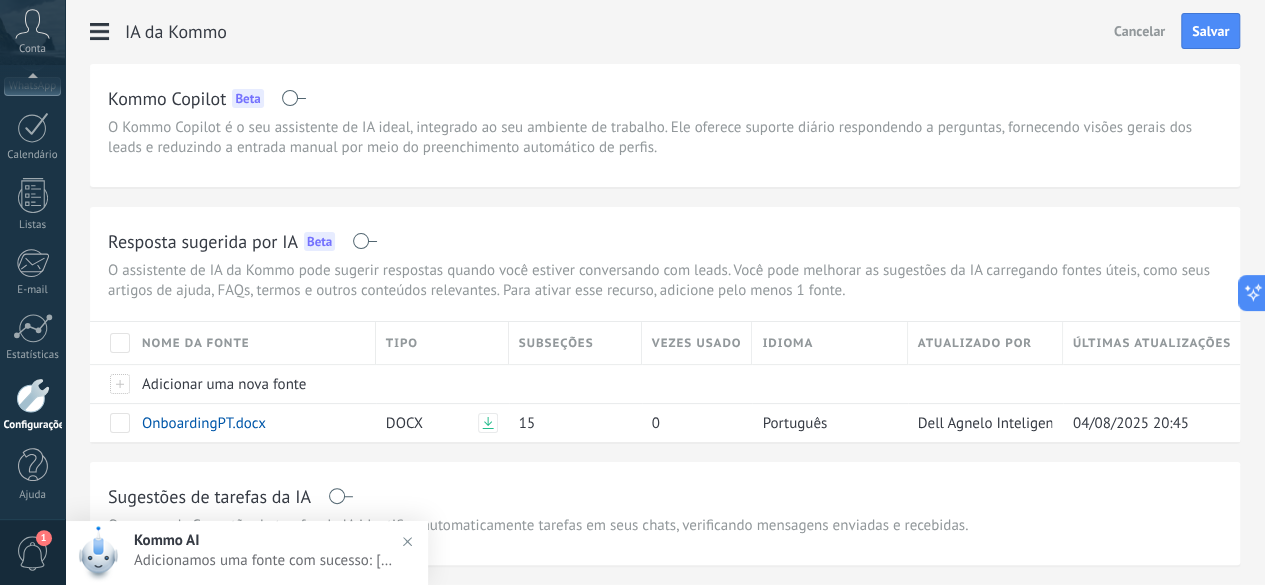 click on "Adicionamos uma fonte com sucesso: [OnboardingPT.docx]" at bounding box center (266, 560) 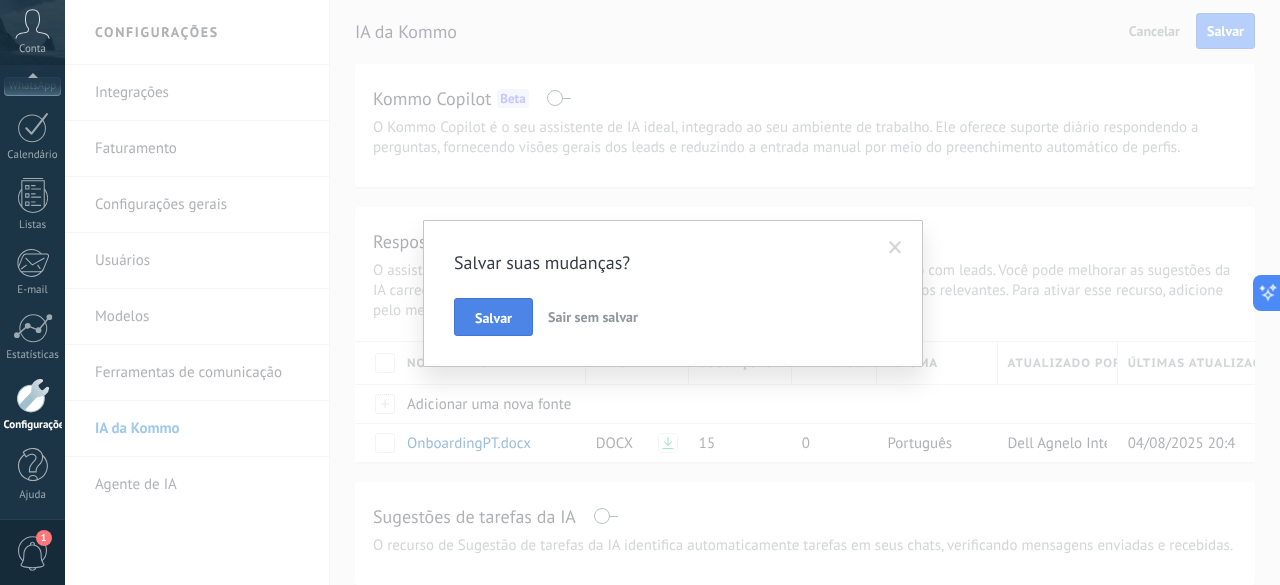click on "Salvar" at bounding box center [493, 318] 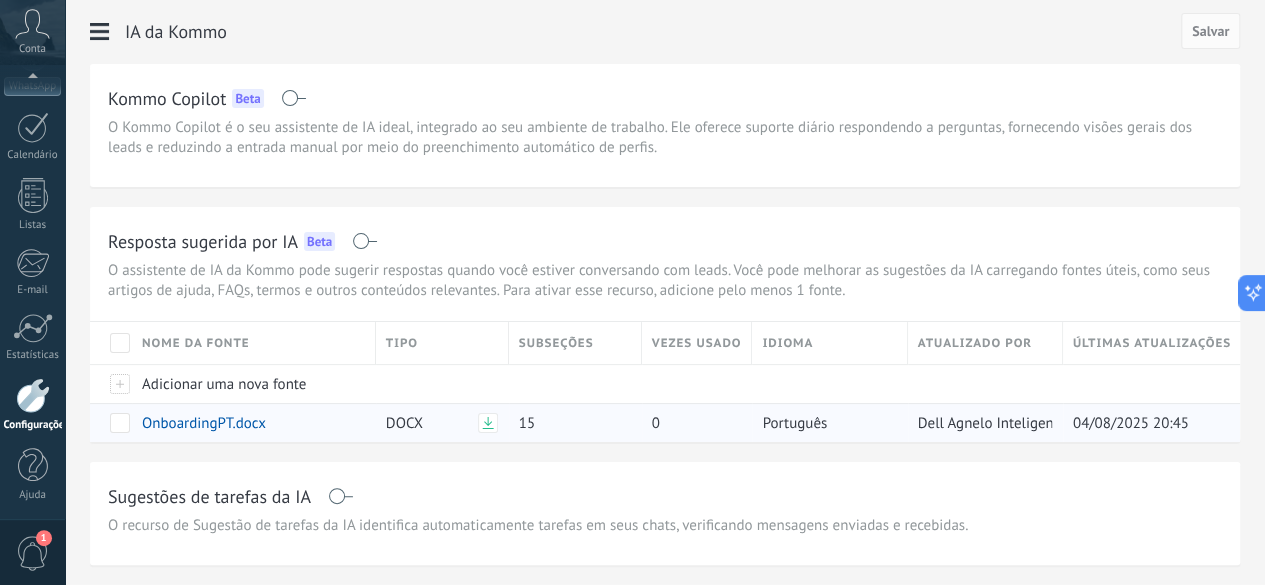 click at bounding box center [111, 422] 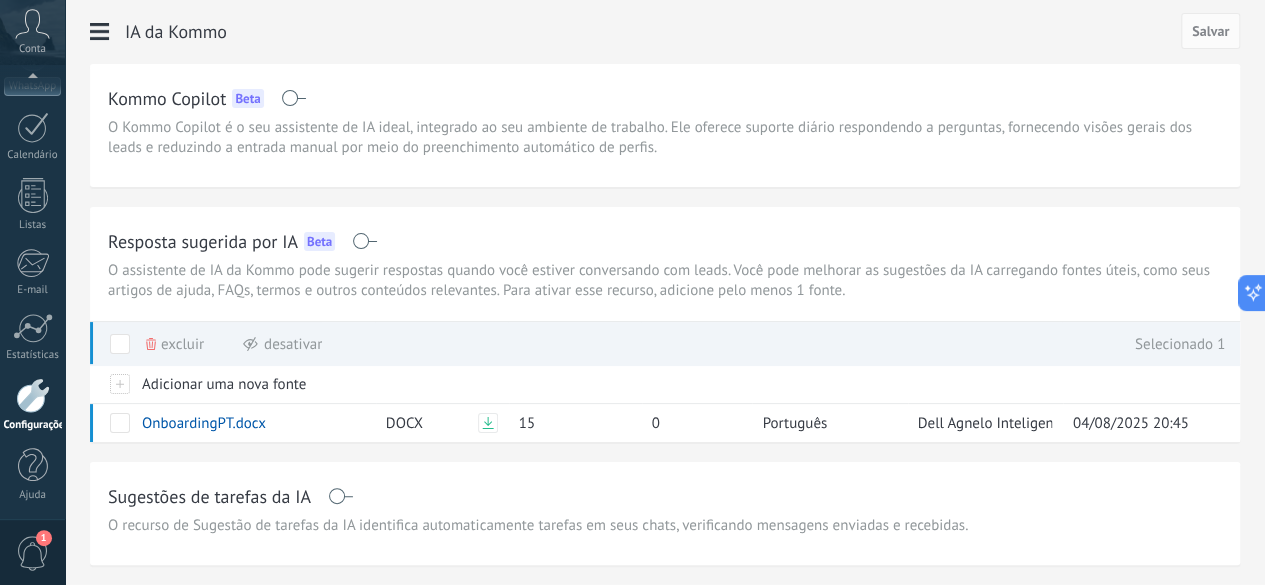 click at bounding box center [340, 496] 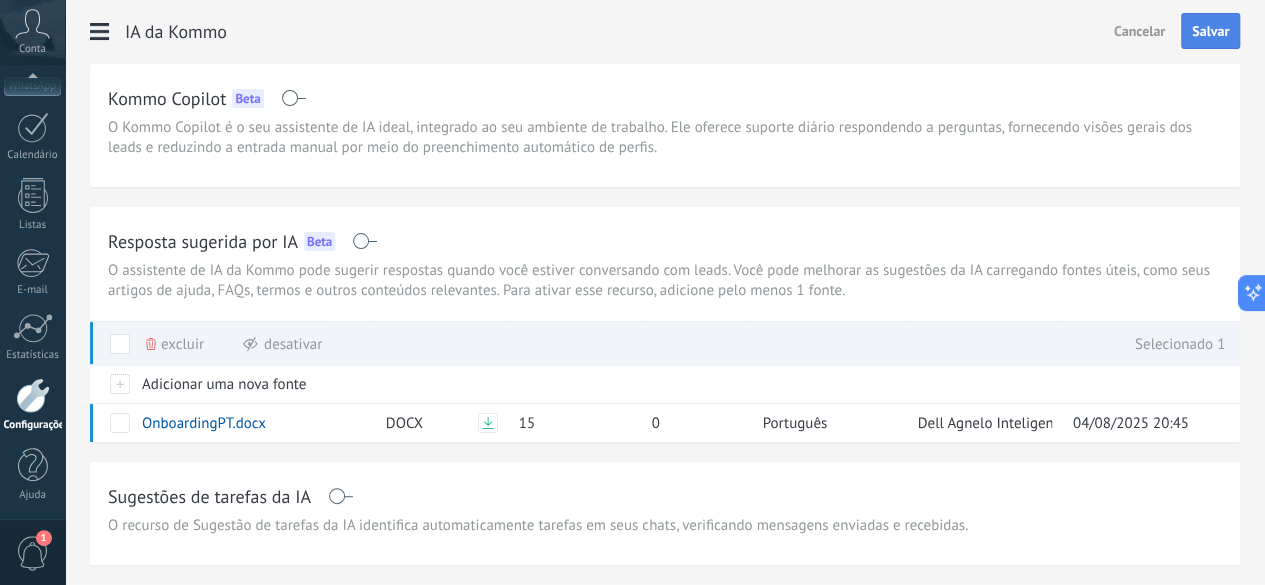 click on "Salvar" at bounding box center (1210, 31) 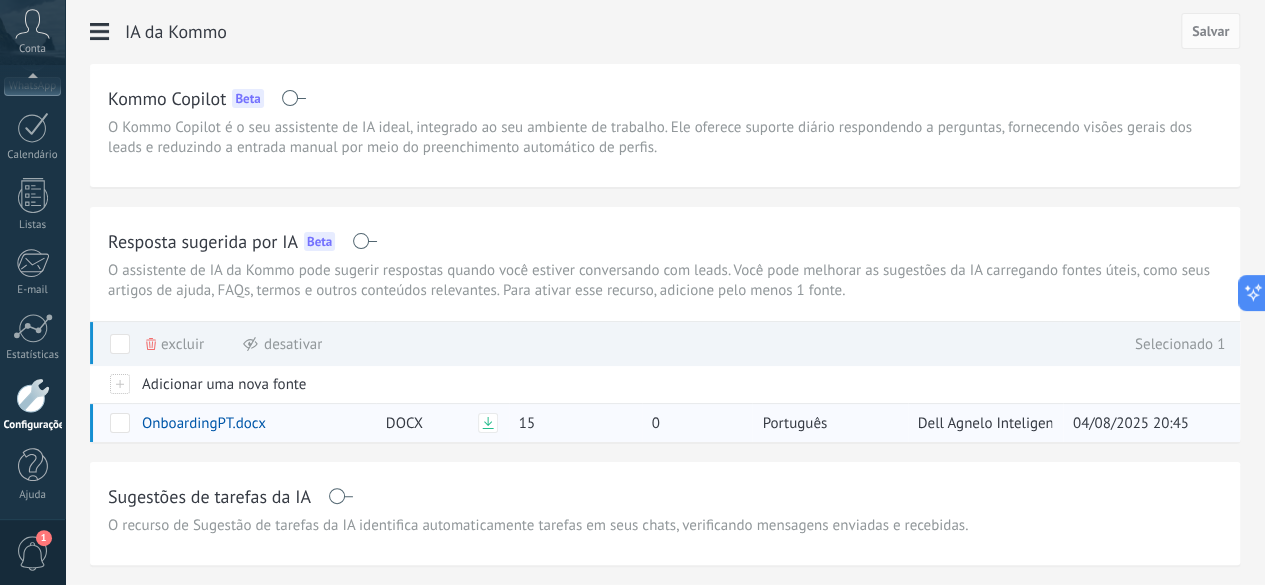 scroll, scrollTop: 247, scrollLeft: 0, axis: vertical 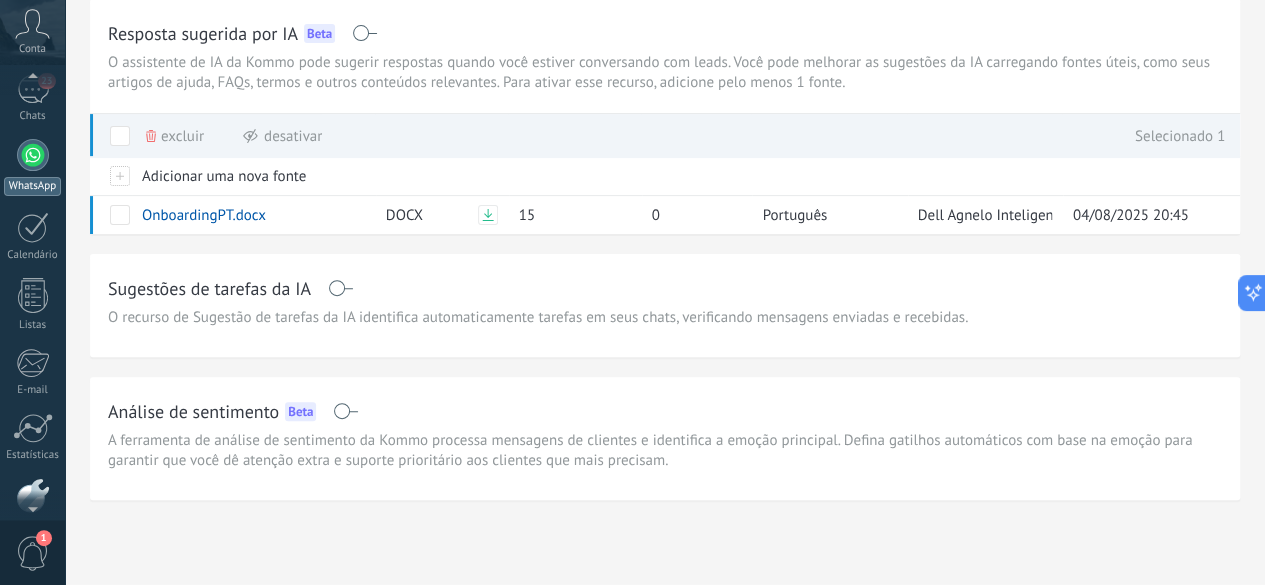click at bounding box center (33, 155) 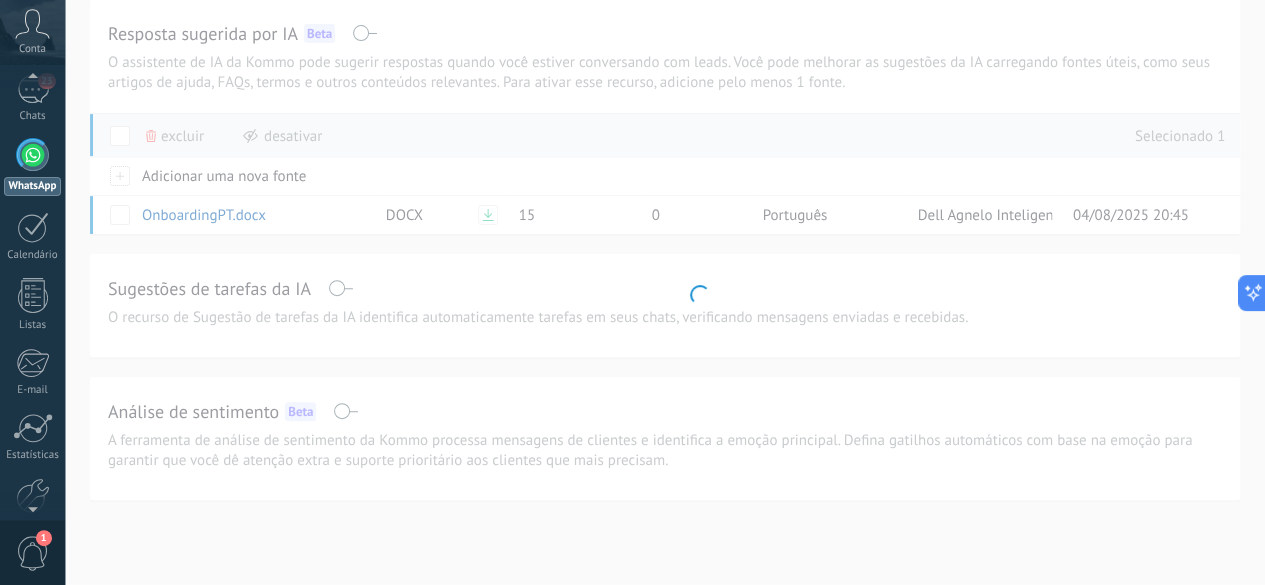 scroll, scrollTop: 0, scrollLeft: 0, axis: both 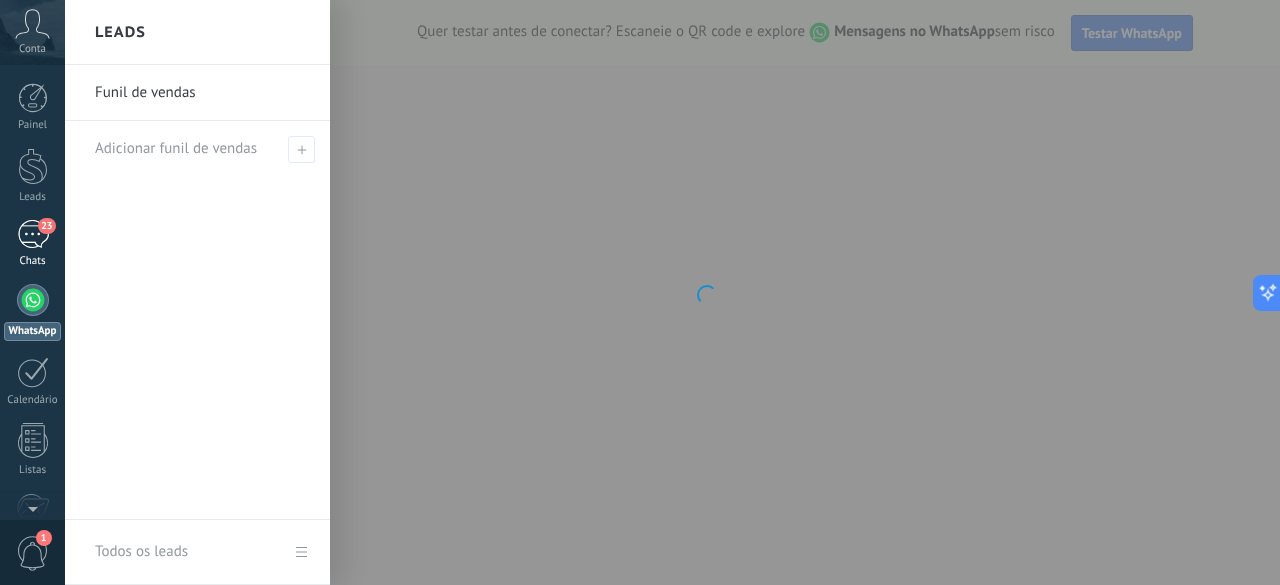 click on "23" at bounding box center (33, 234) 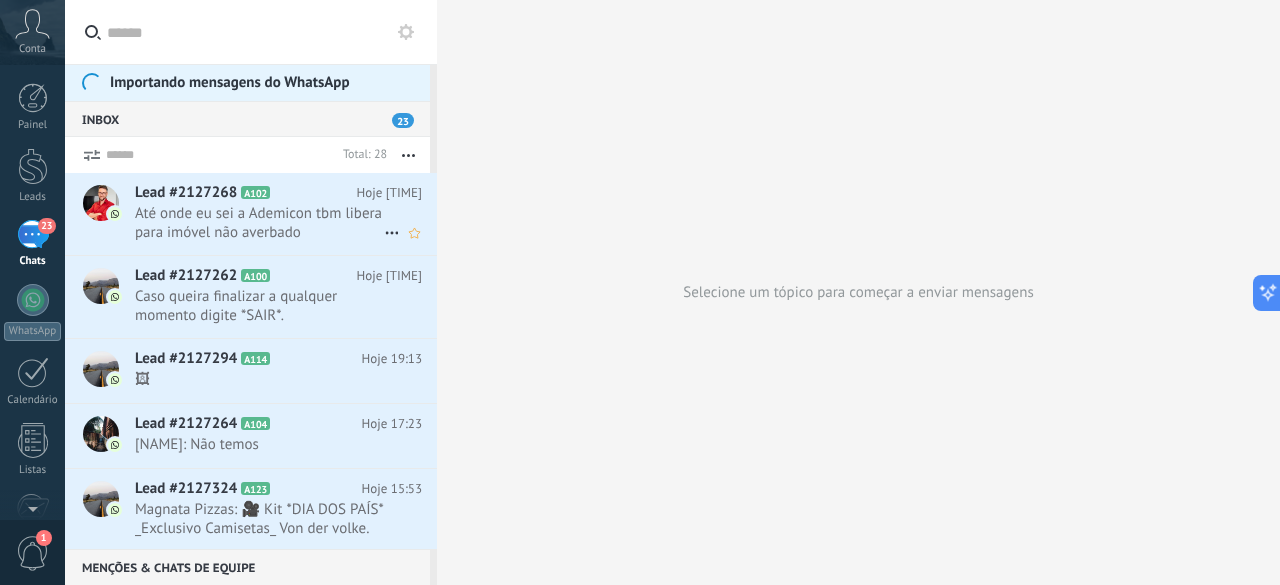 click on "Até onde eu sei a Ademicon tbm libera para imóvel não averbado" at bounding box center (259, 223) 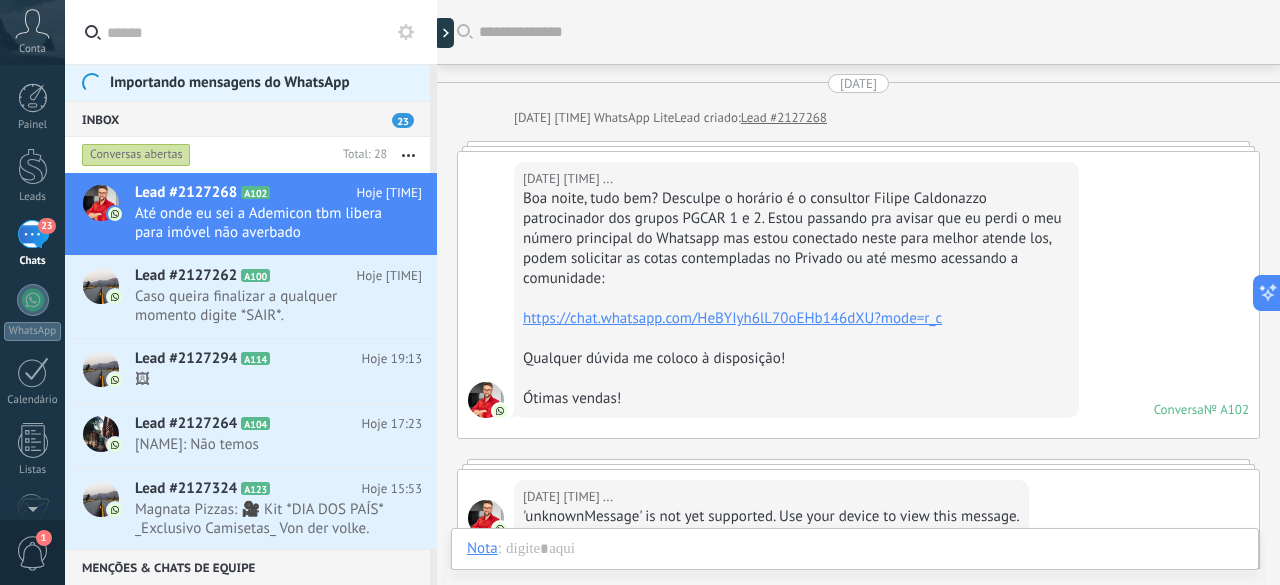 scroll, scrollTop: 1428, scrollLeft: 0, axis: vertical 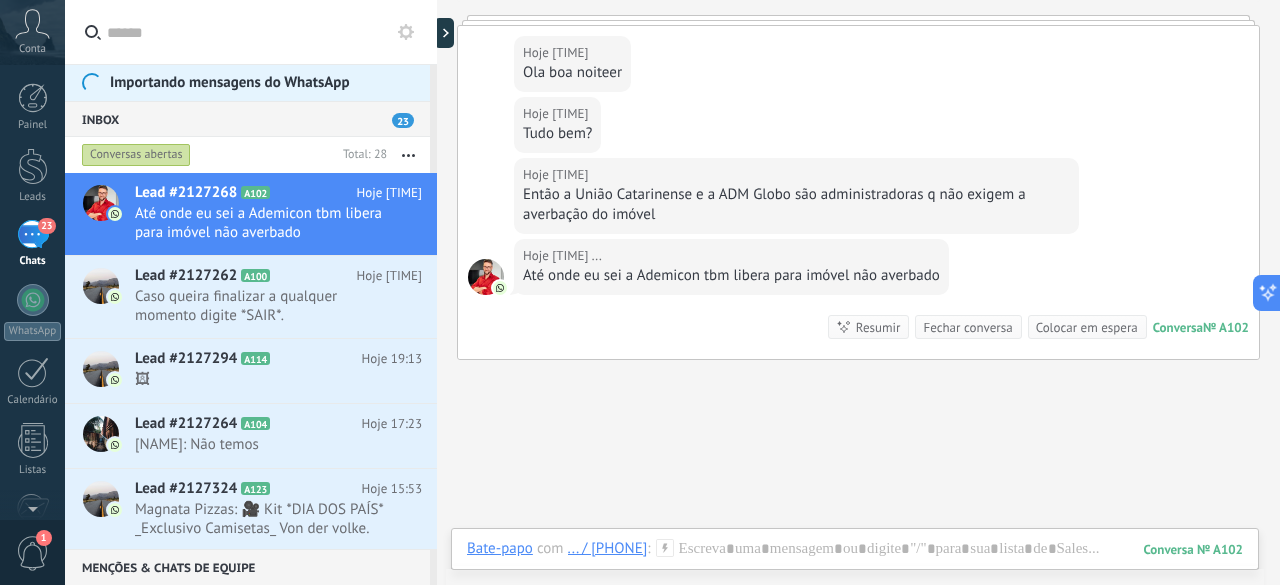 click on "Hoje 20:45 ...  Até onde eu sei a Ademicon tbm libera para imóvel não averbado" at bounding box center (731, 267) 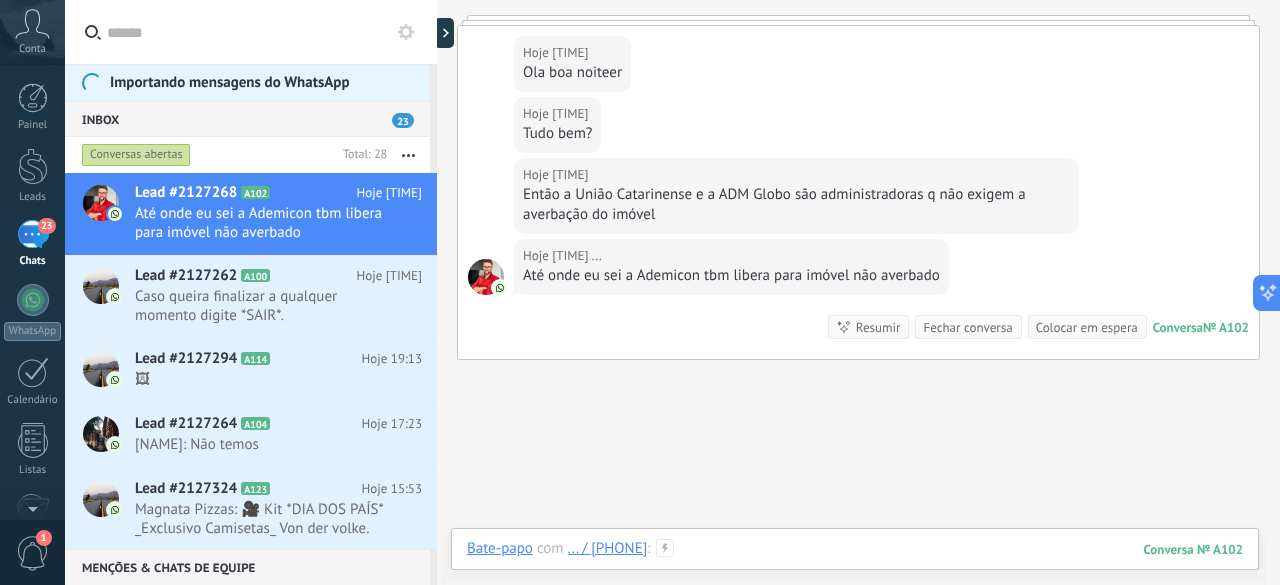 click at bounding box center [855, 569] 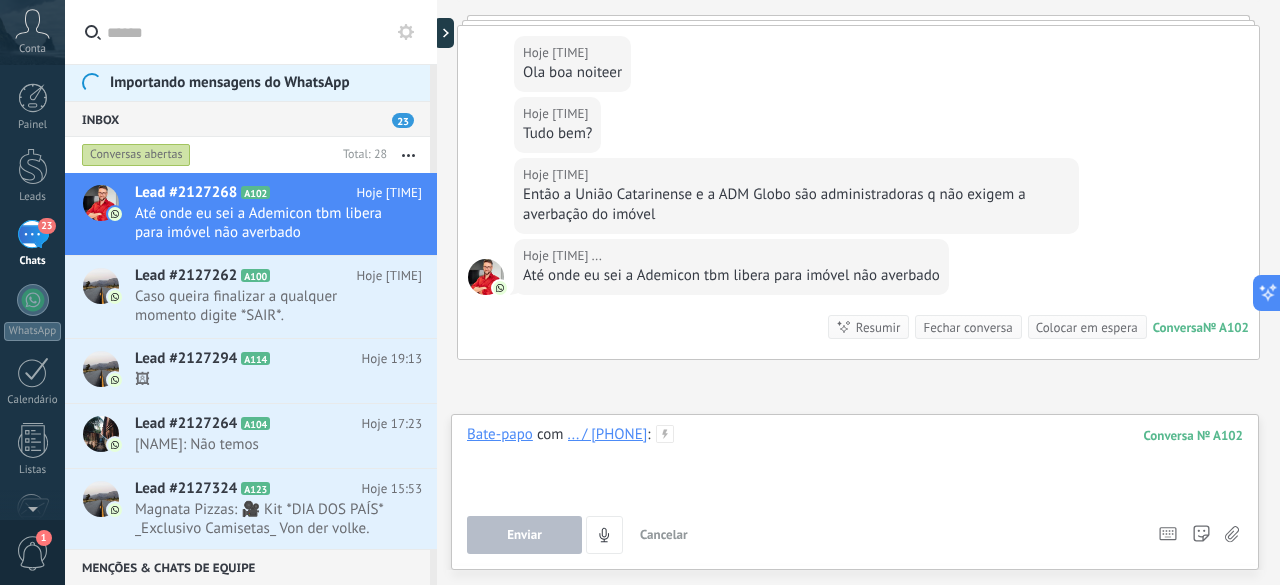 type 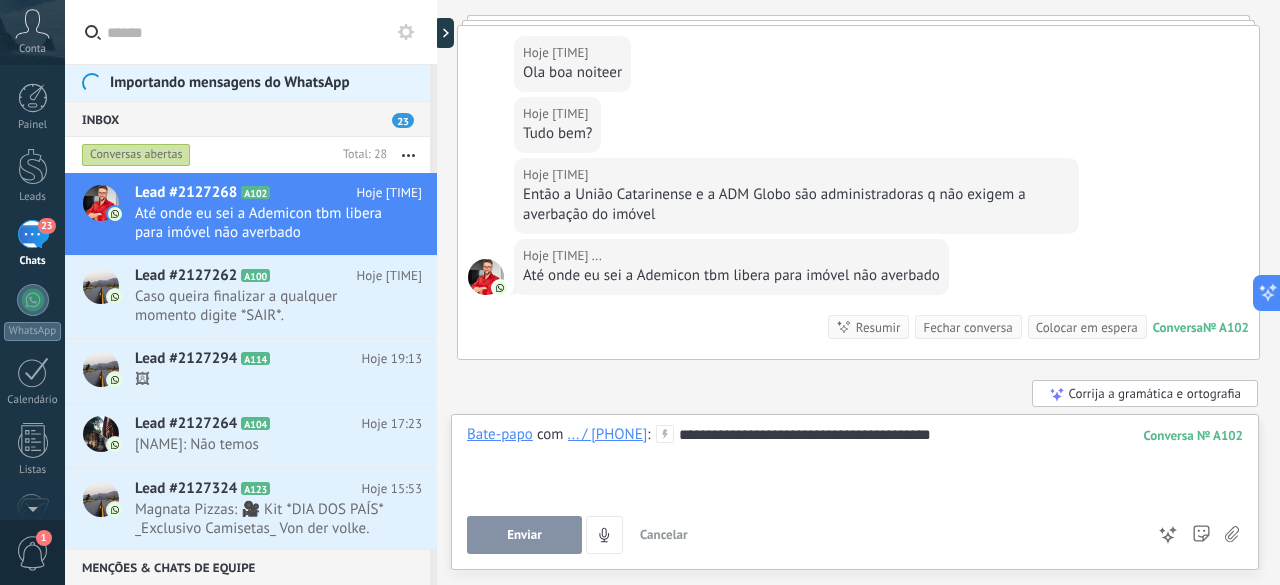 click on "**********" at bounding box center [855, 463] 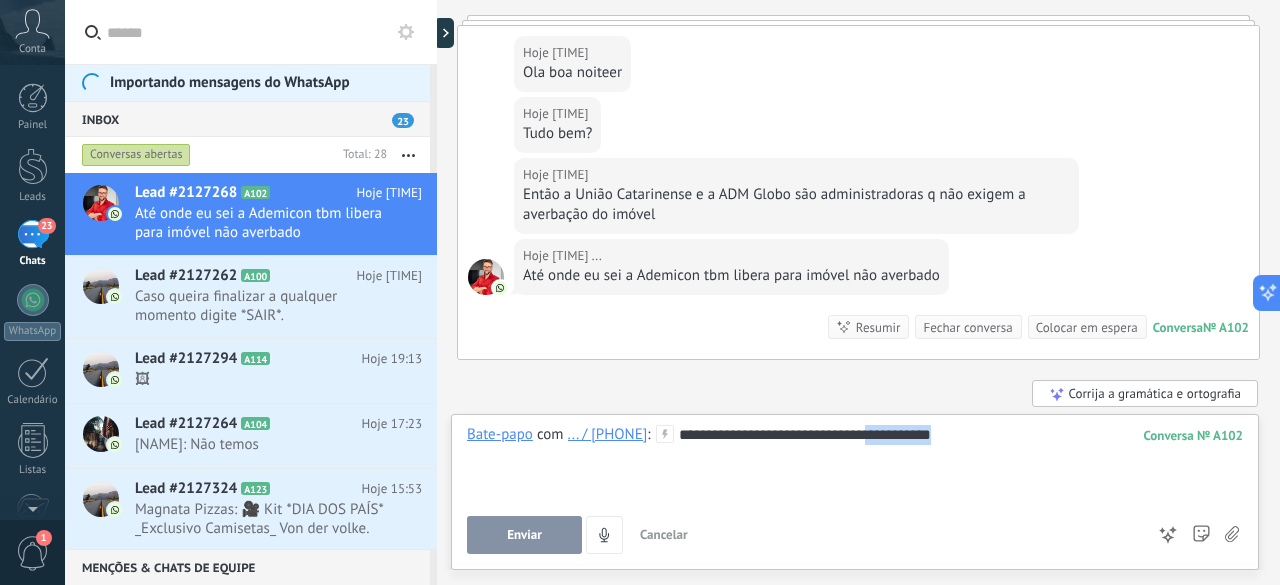 click on "**********" at bounding box center [855, 463] 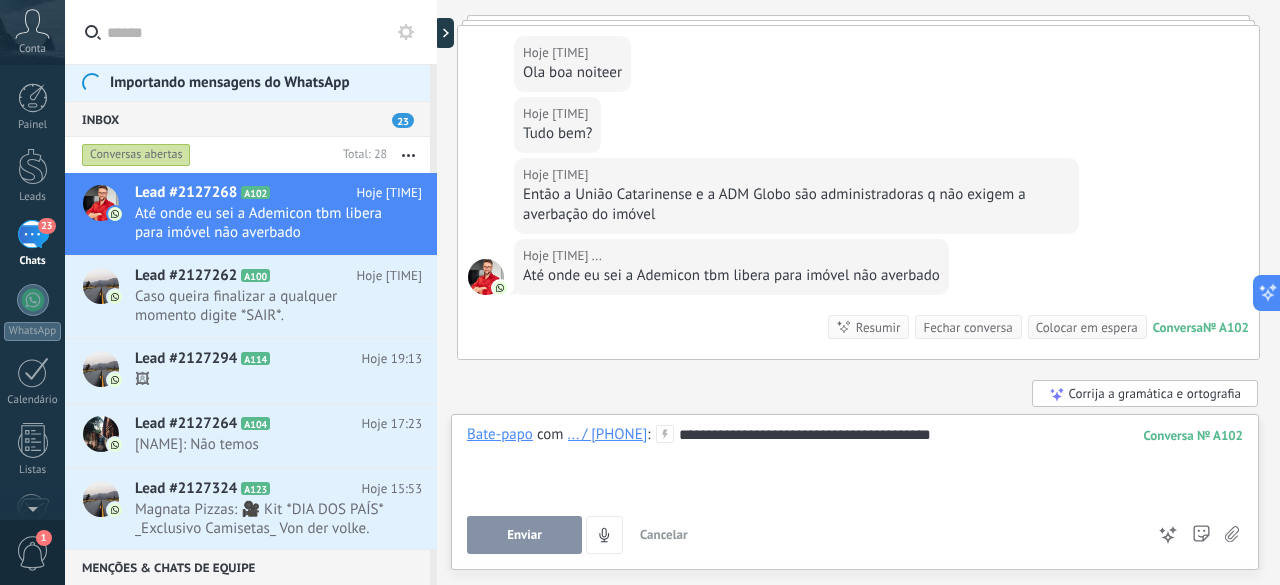 drag, startPoint x: 979, startPoint y: 443, endPoint x: 775, endPoint y: 42, distance: 449.90778 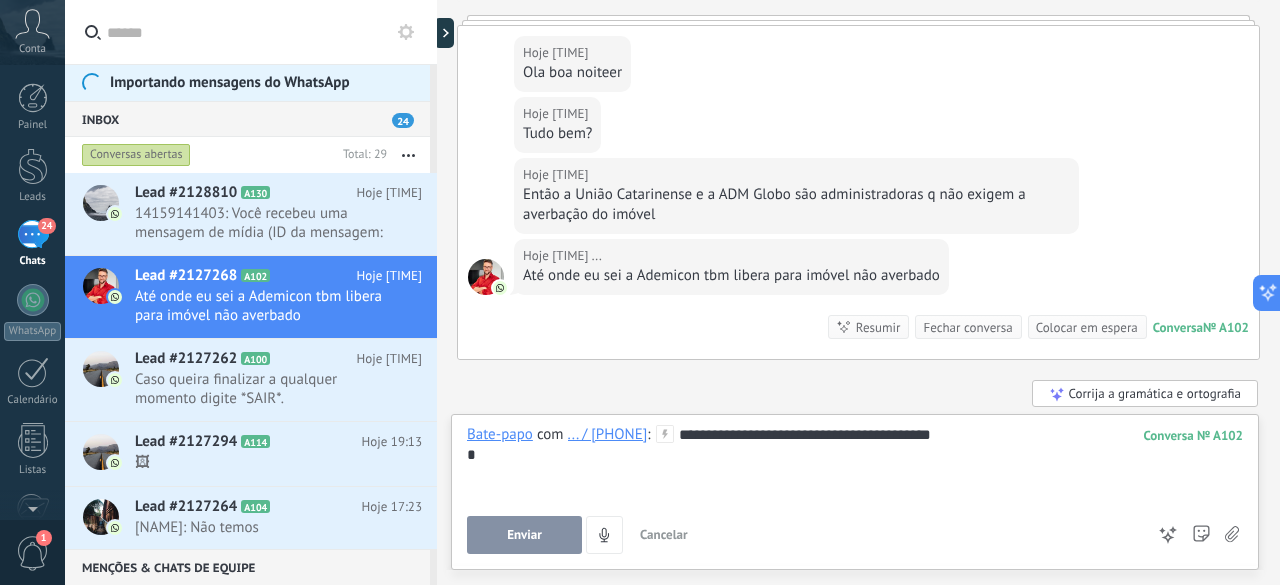 click on "Enviar" at bounding box center [524, 535] 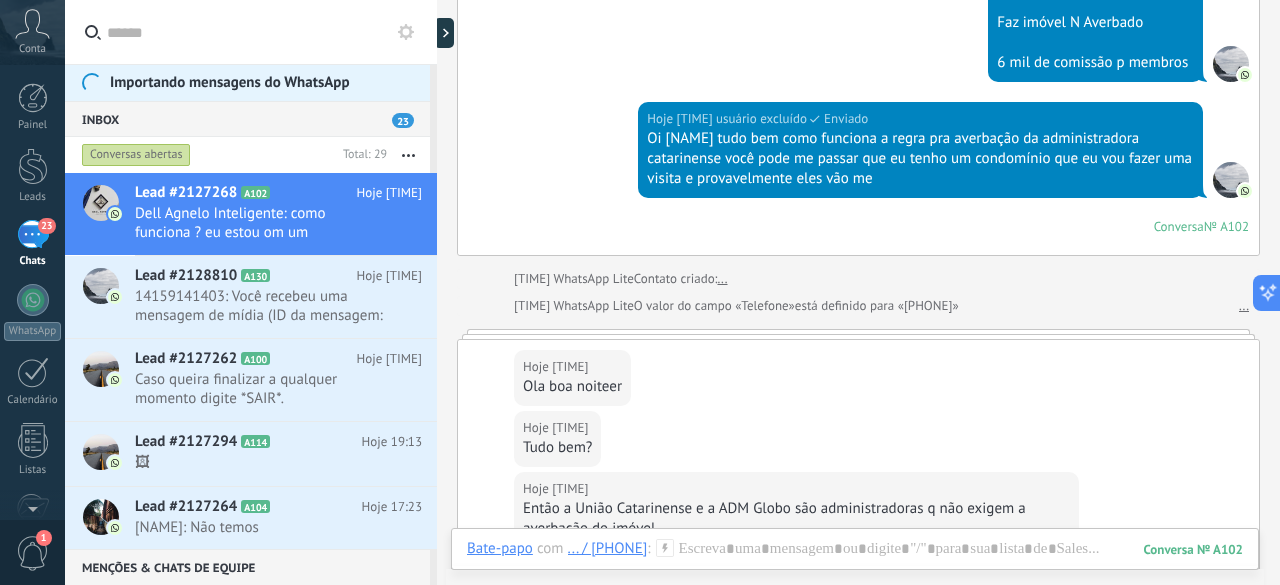 scroll, scrollTop: 1014, scrollLeft: 0, axis: vertical 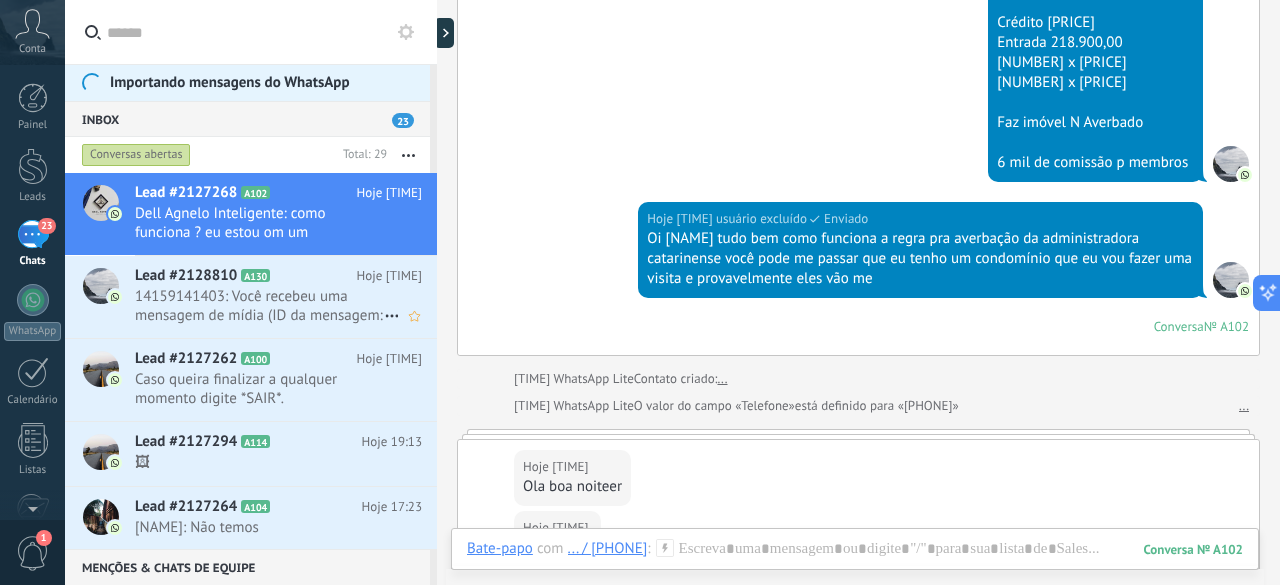 click on "Lead #2128810
A130" at bounding box center (246, 276) 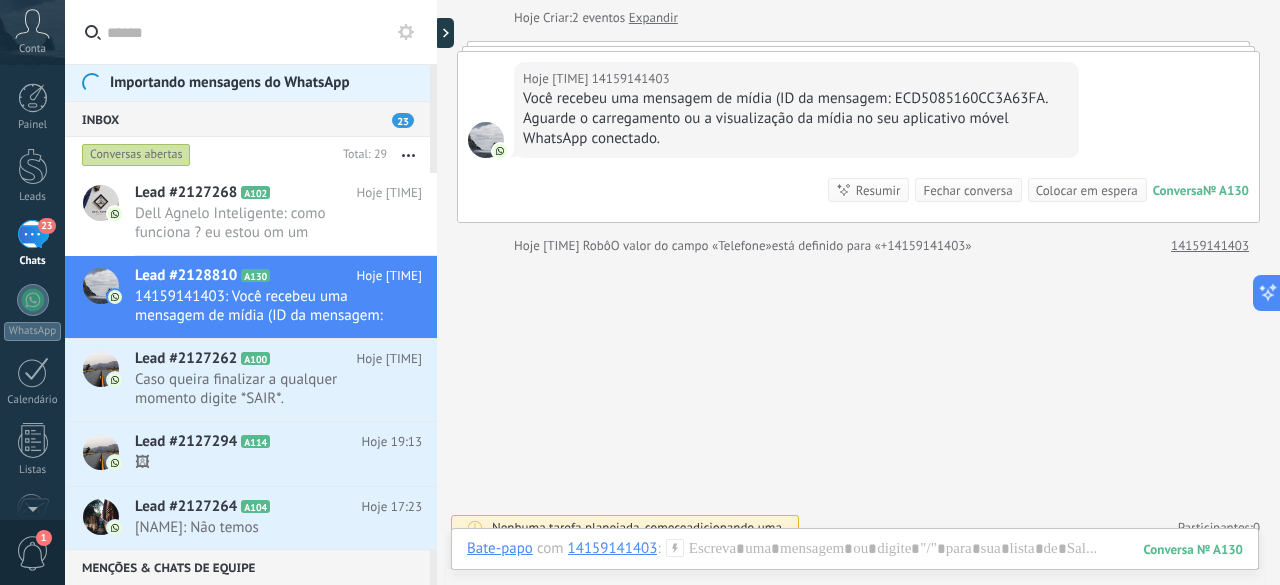 scroll, scrollTop: 118, scrollLeft: 0, axis: vertical 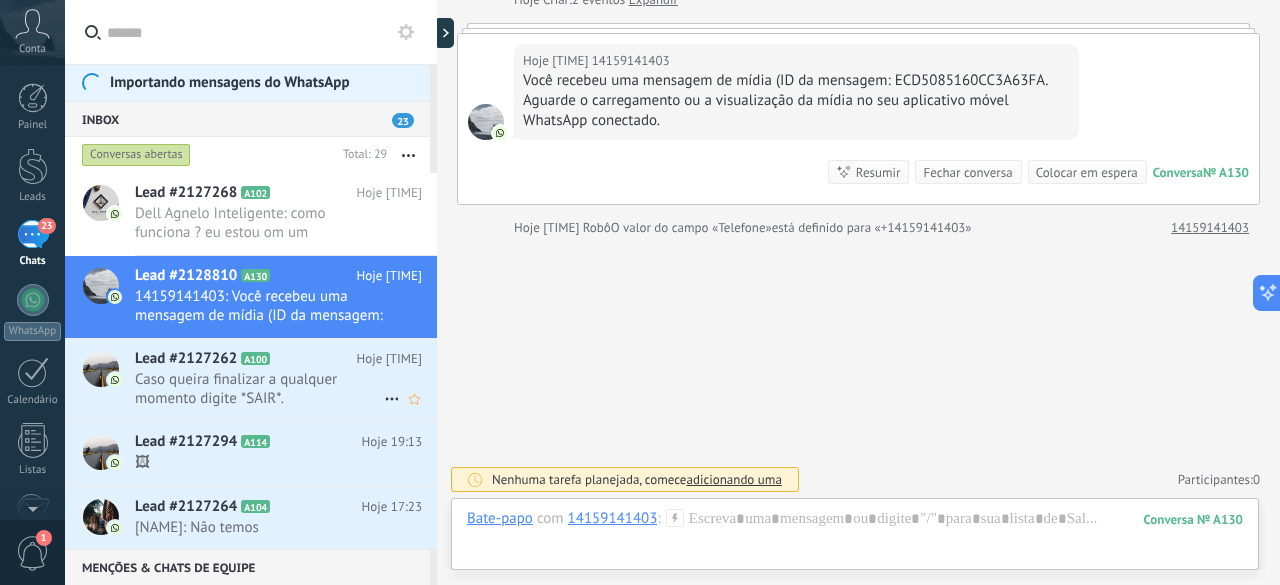 click on "Caso queira finalizar a qualquer momento digite *SAIR*." at bounding box center (259, 389) 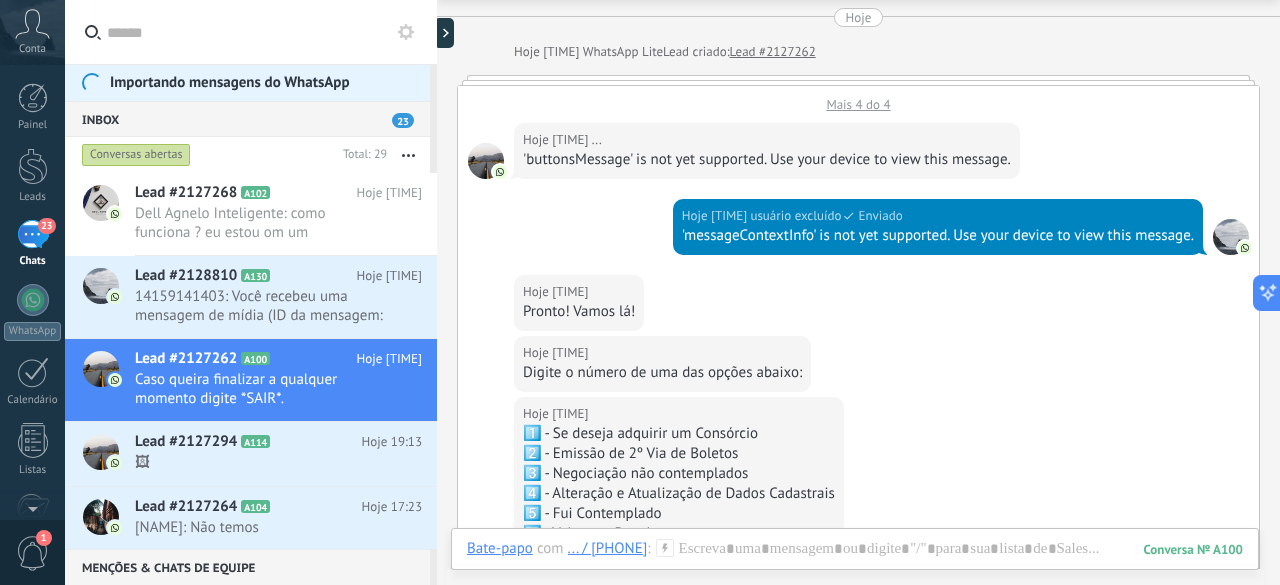 scroll, scrollTop: 0, scrollLeft: 0, axis: both 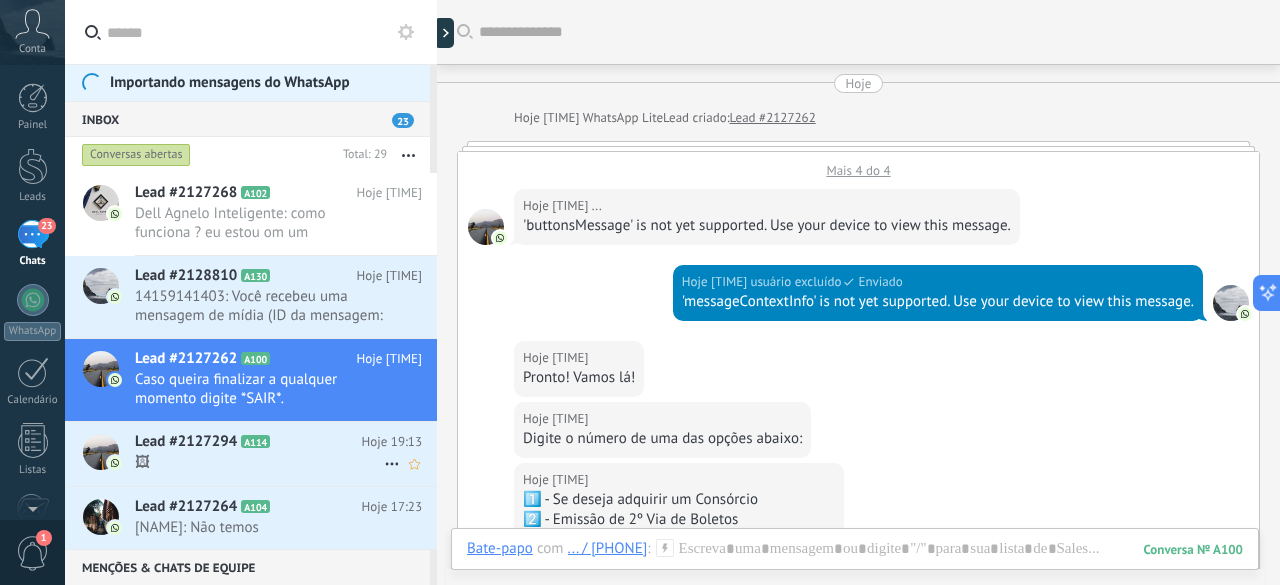 click on "🖼" at bounding box center (259, 462) 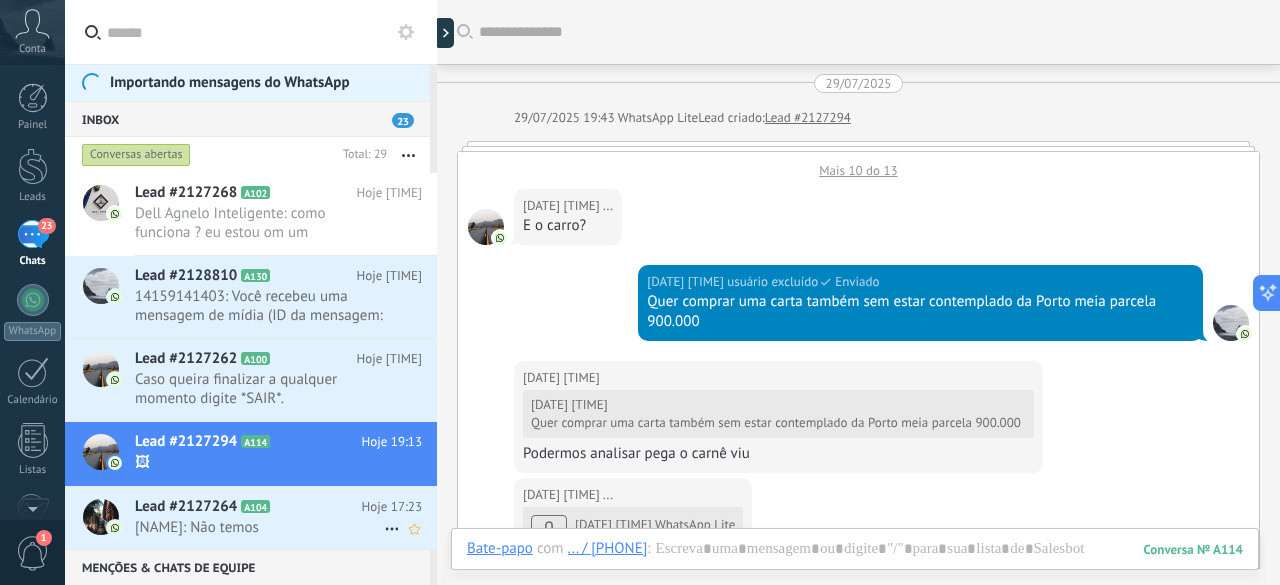 scroll, scrollTop: 2412, scrollLeft: 0, axis: vertical 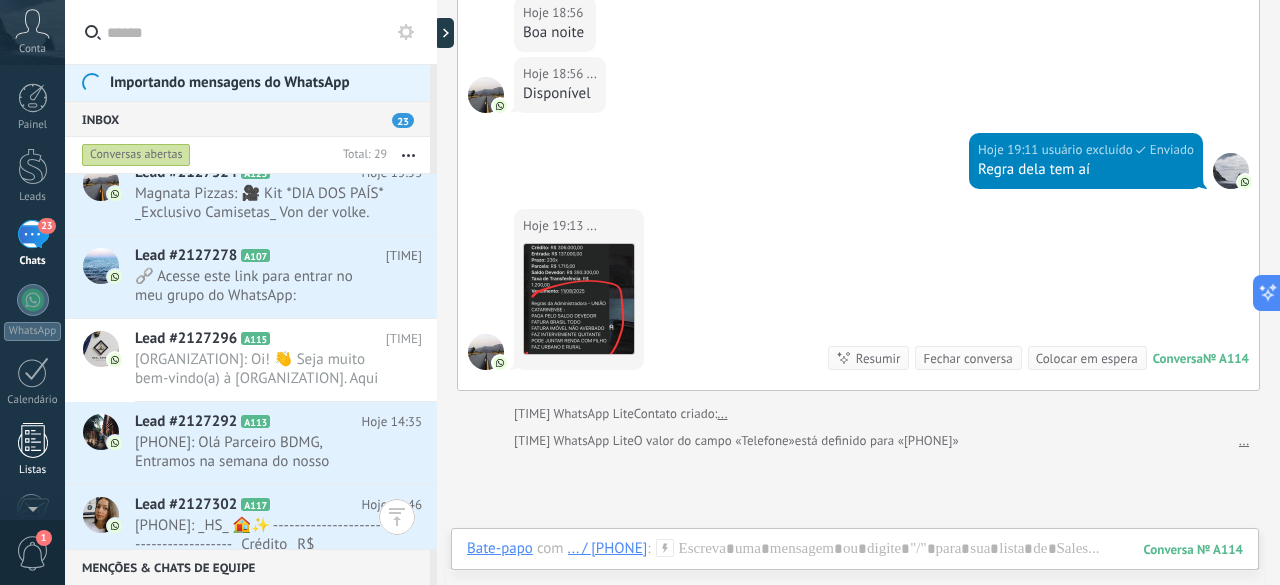 click at bounding box center (33, 440) 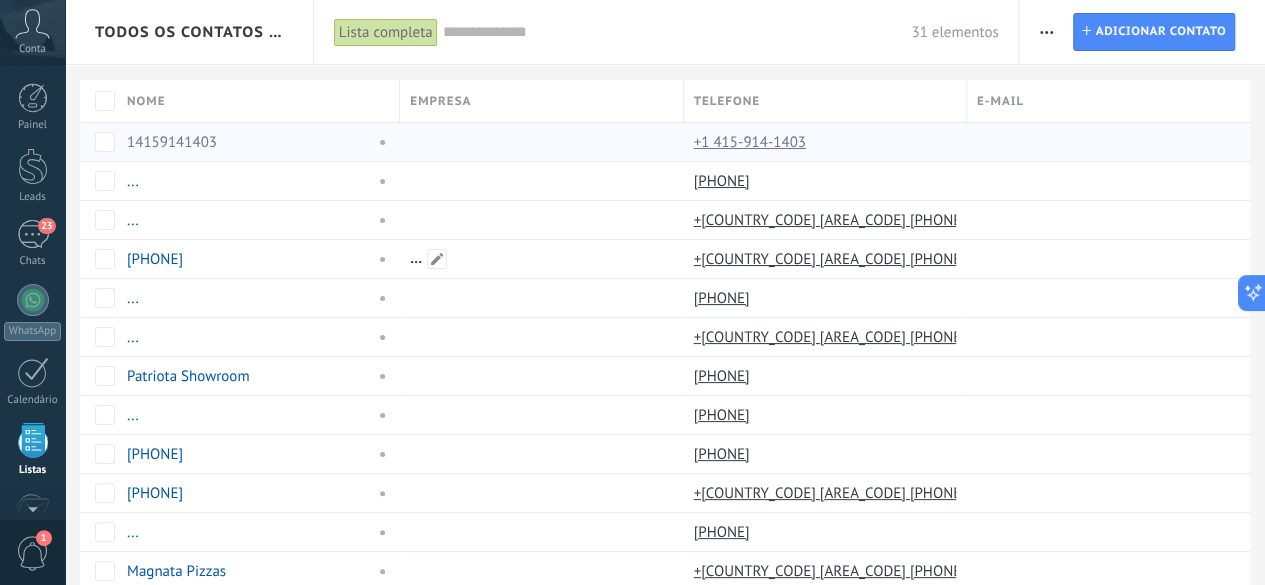 scroll, scrollTop: 123, scrollLeft: 0, axis: vertical 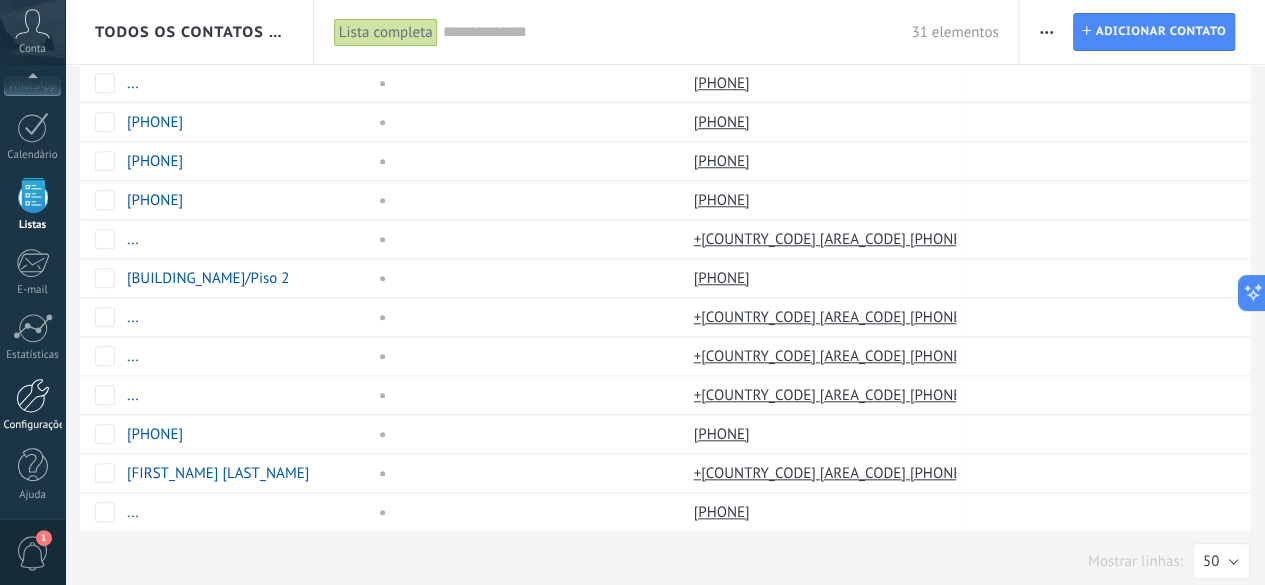 click on "Configurações" at bounding box center [32, 405] 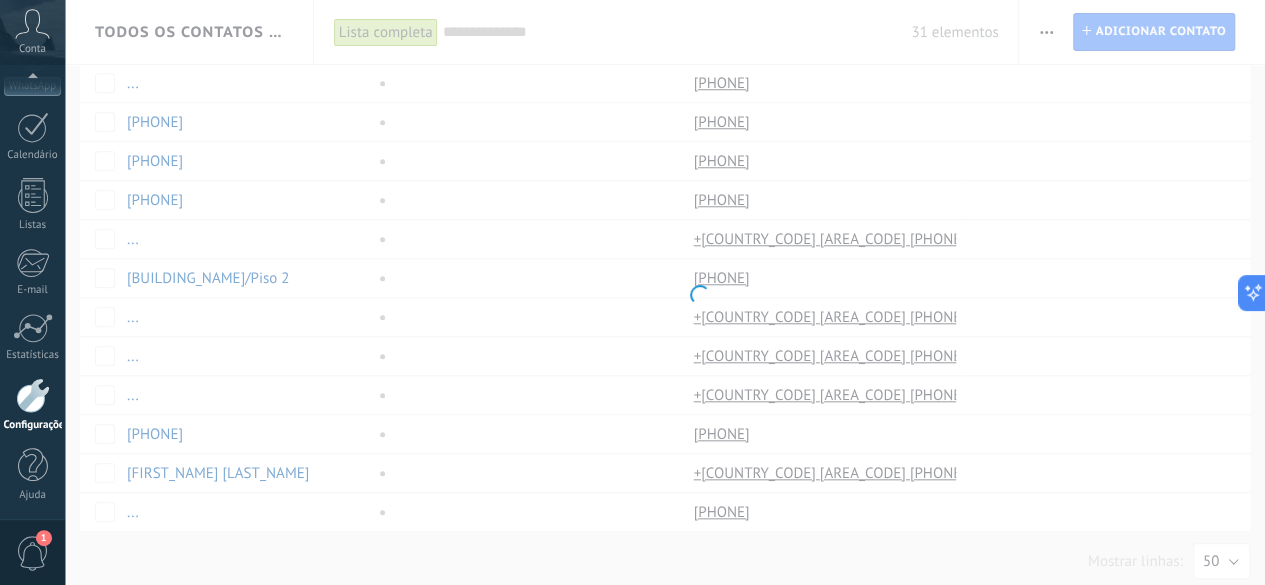 scroll, scrollTop: 0, scrollLeft: 0, axis: both 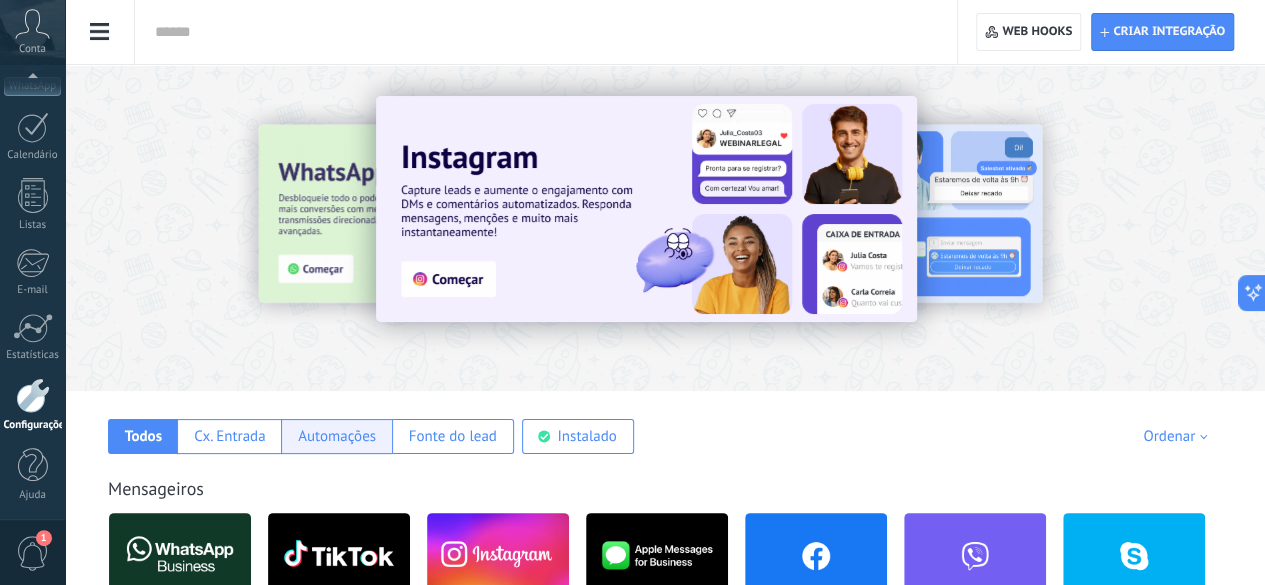 click on "Automações" at bounding box center [337, 436] 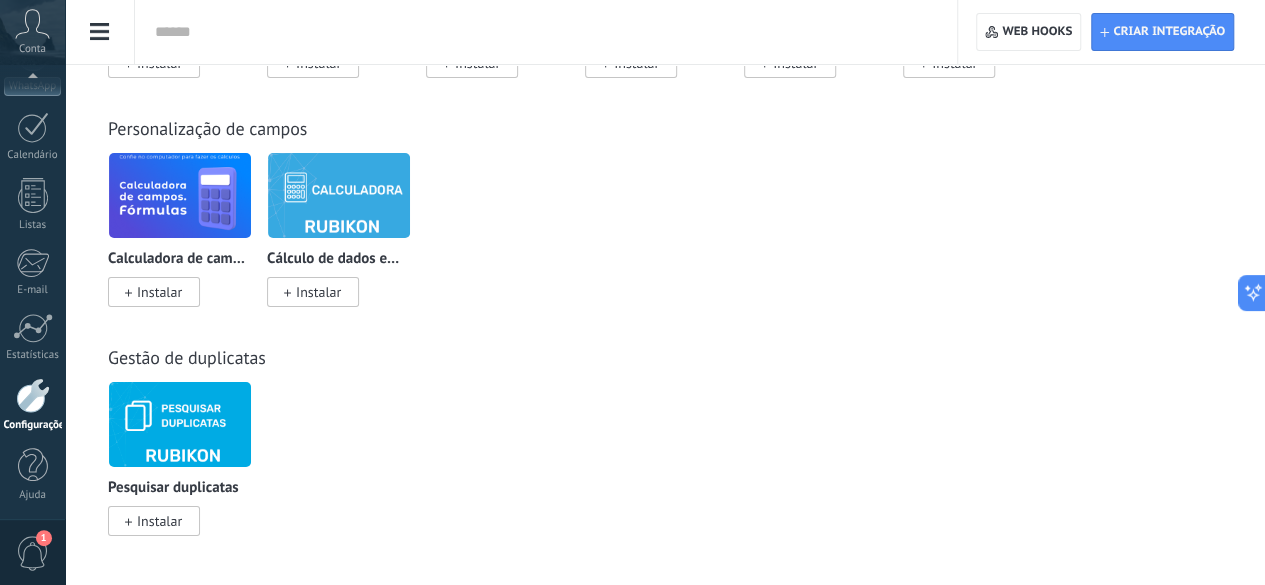 scroll, scrollTop: 3924, scrollLeft: 0, axis: vertical 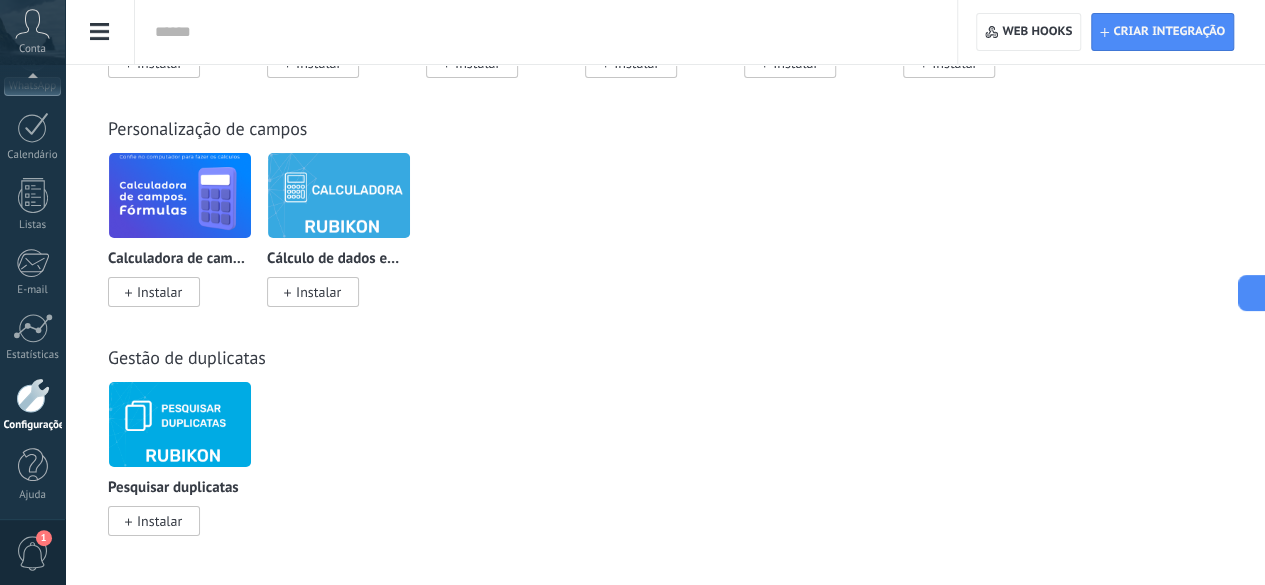 click on "Configurações gerais" at bounding box center (-116, 205) 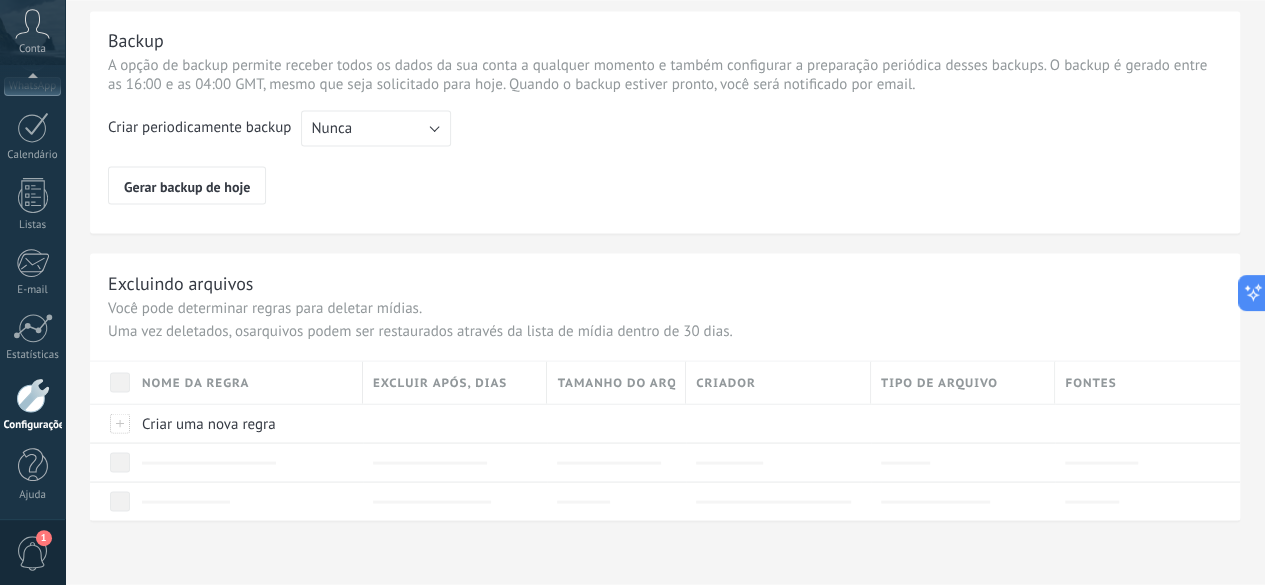 scroll, scrollTop: 0, scrollLeft: 0, axis: both 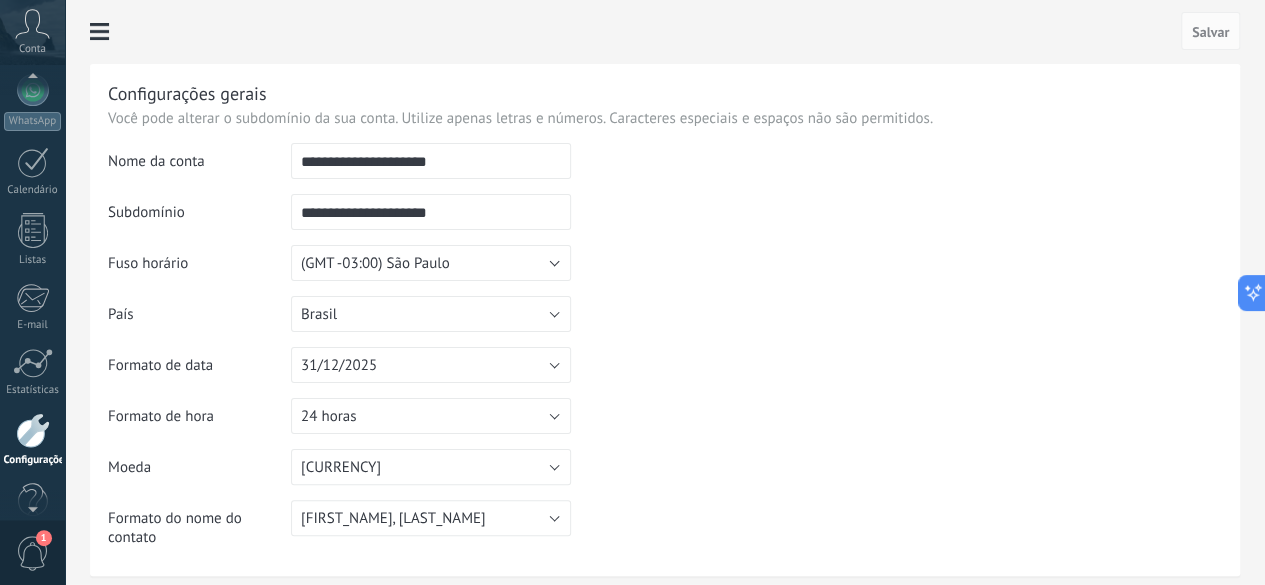 click on "Conta" at bounding box center (32, 49) 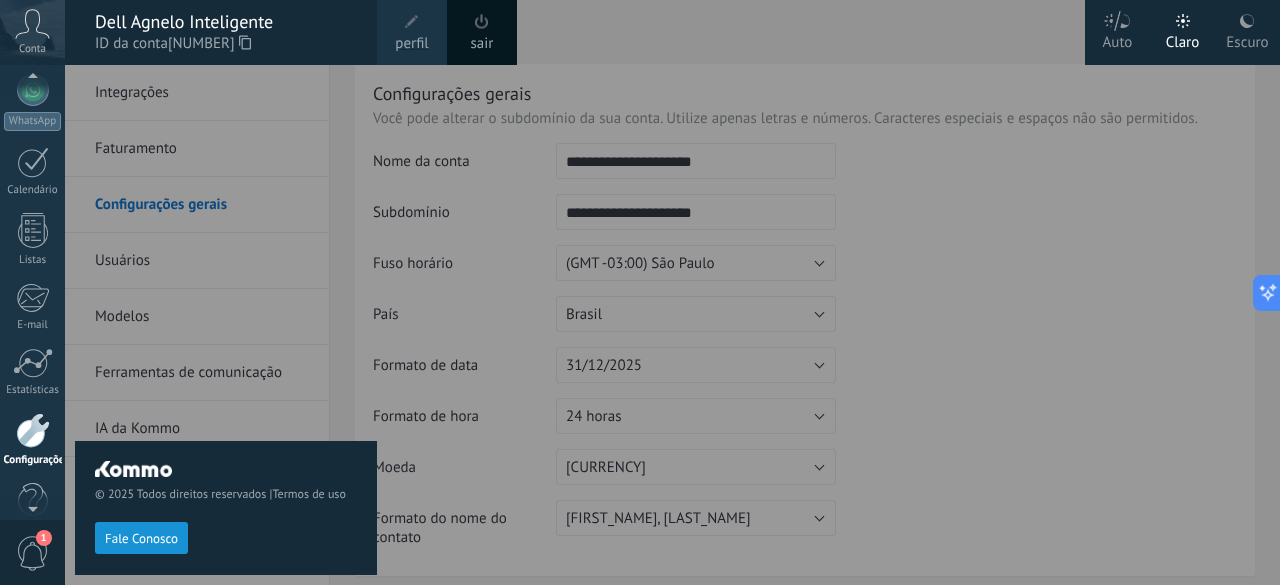 click on "perfil" at bounding box center (411, 44) 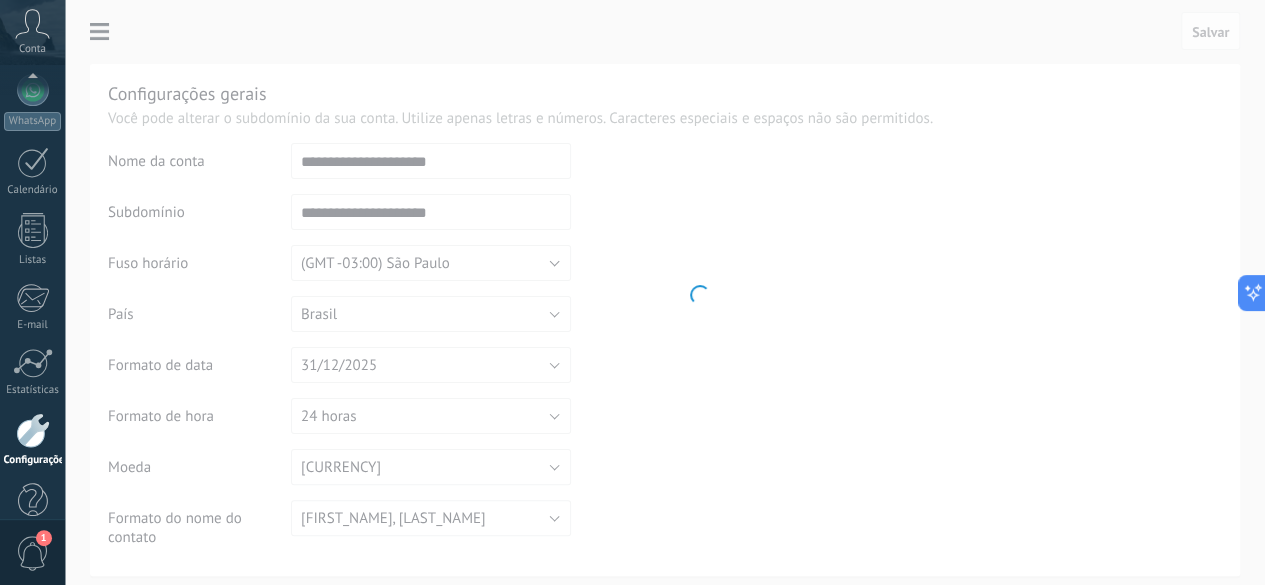 scroll, scrollTop: 245, scrollLeft: 0, axis: vertical 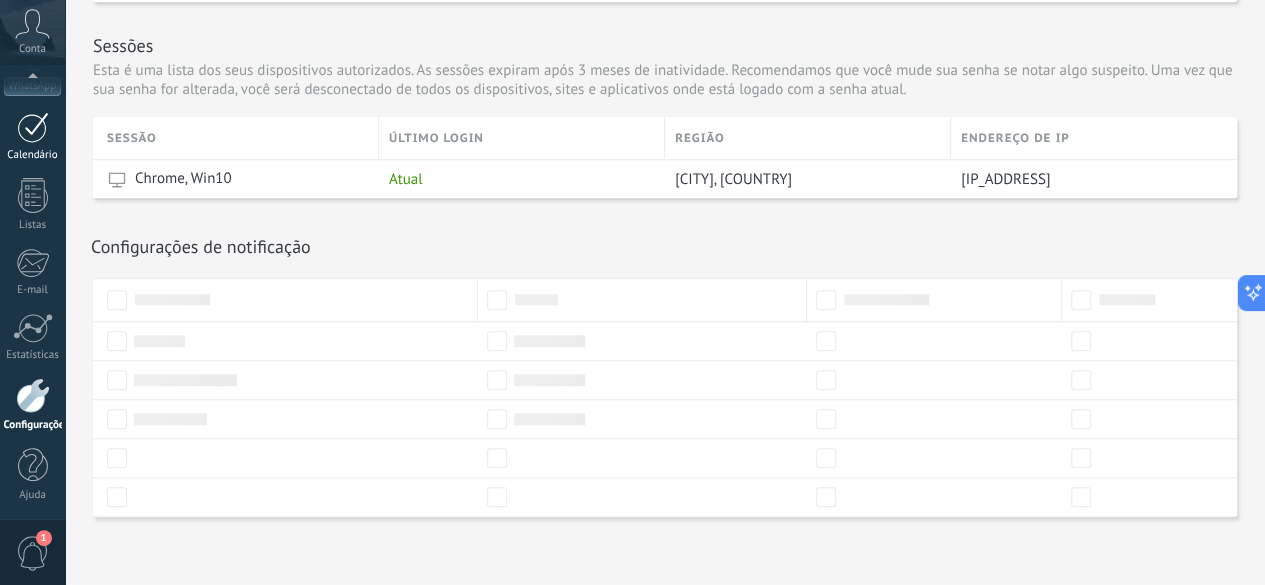 click at bounding box center [33, 127] 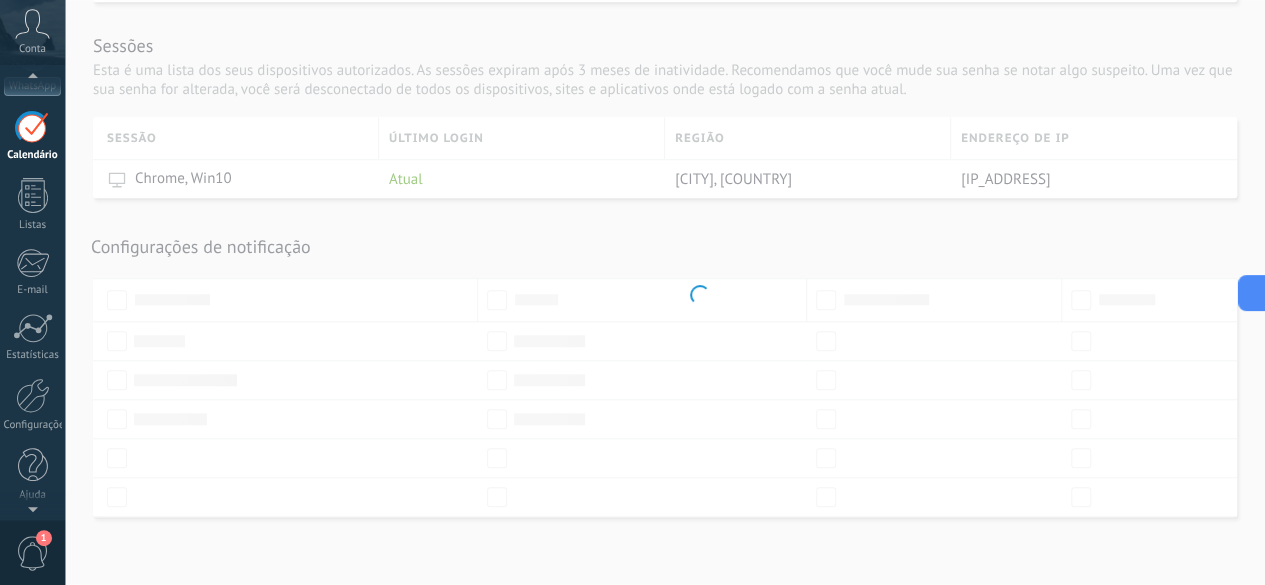 scroll, scrollTop: 232, scrollLeft: 0, axis: vertical 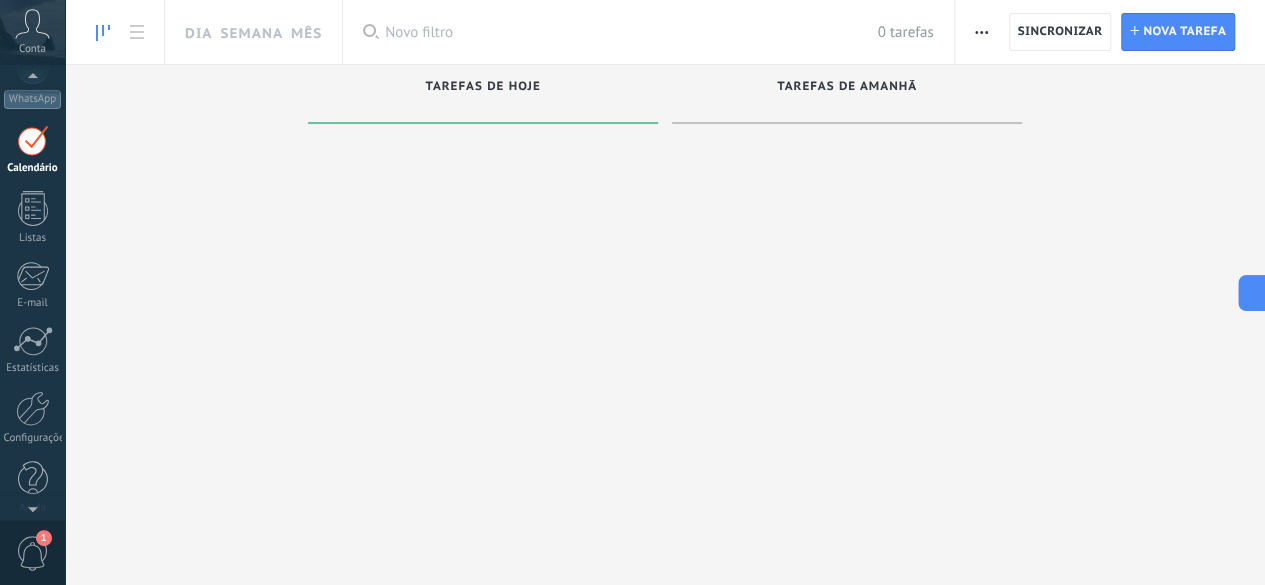 click 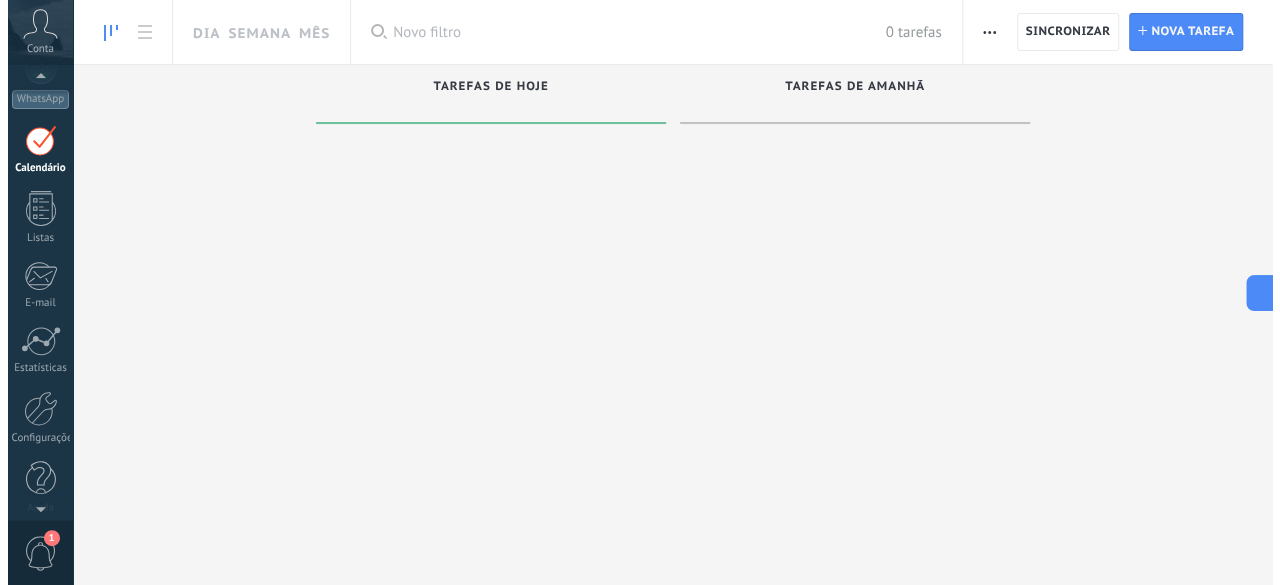 scroll, scrollTop: 0, scrollLeft: 0, axis: both 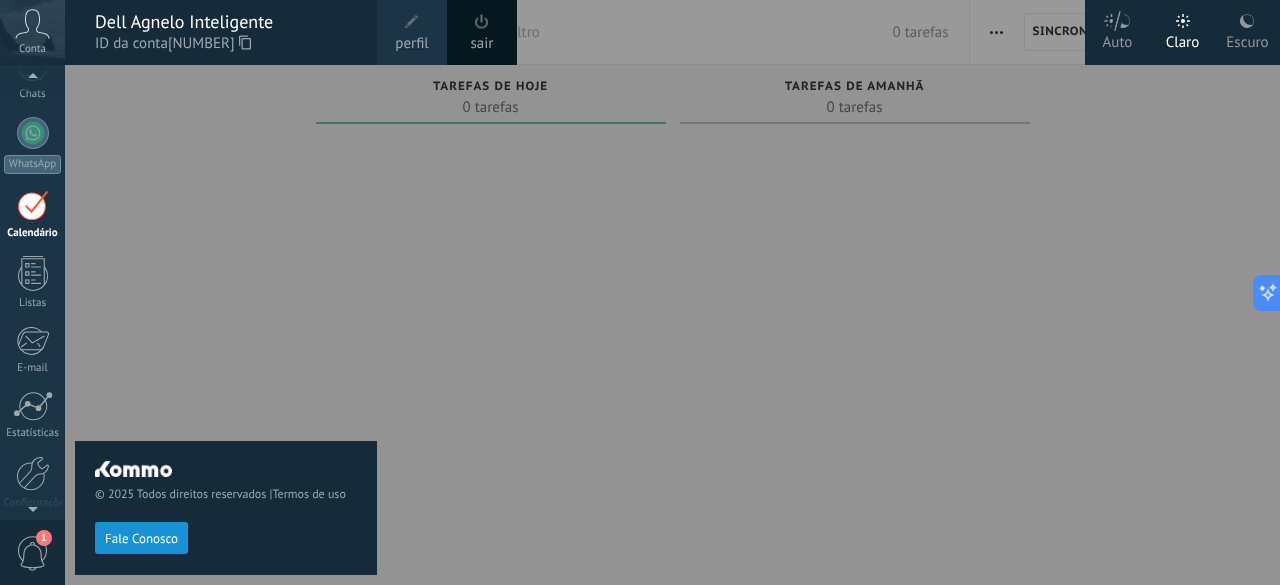 click at bounding box center (32, 80) 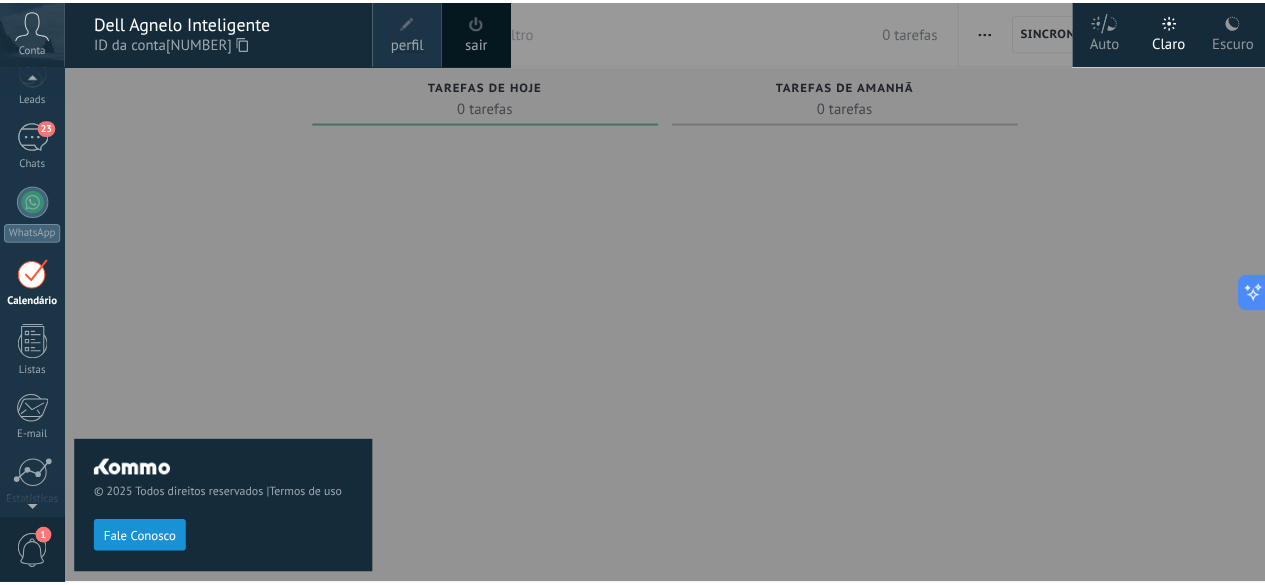 scroll, scrollTop: 0, scrollLeft: 0, axis: both 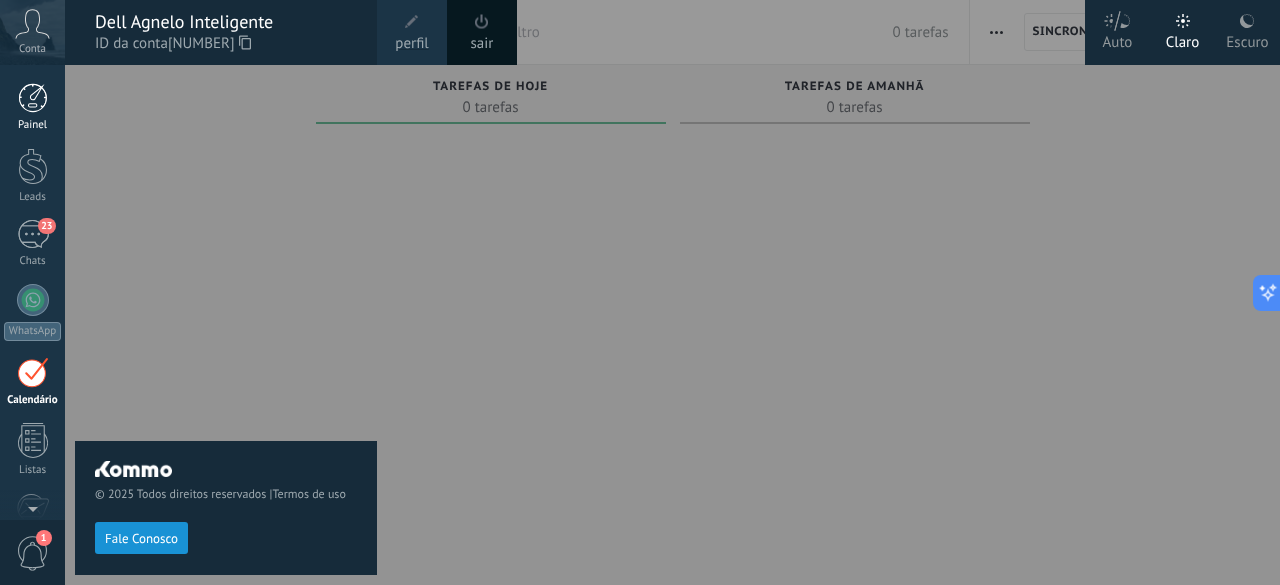 click at bounding box center [33, 98] 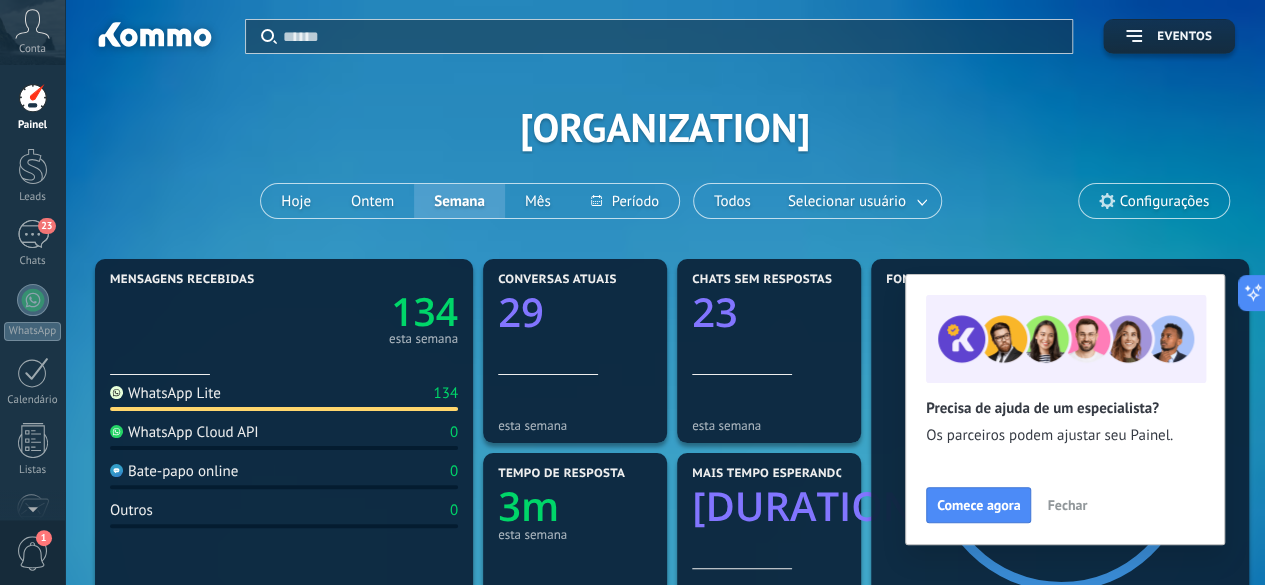click on "WhatsApp Lite    134" at bounding box center (284, 397) 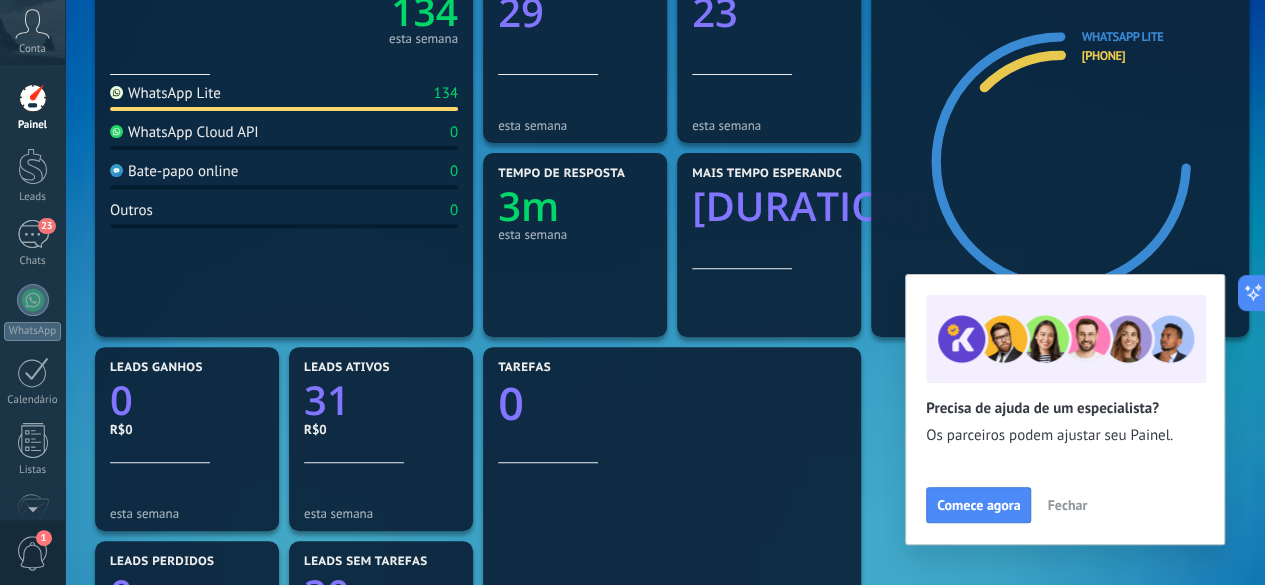 scroll, scrollTop: 0, scrollLeft: 0, axis: both 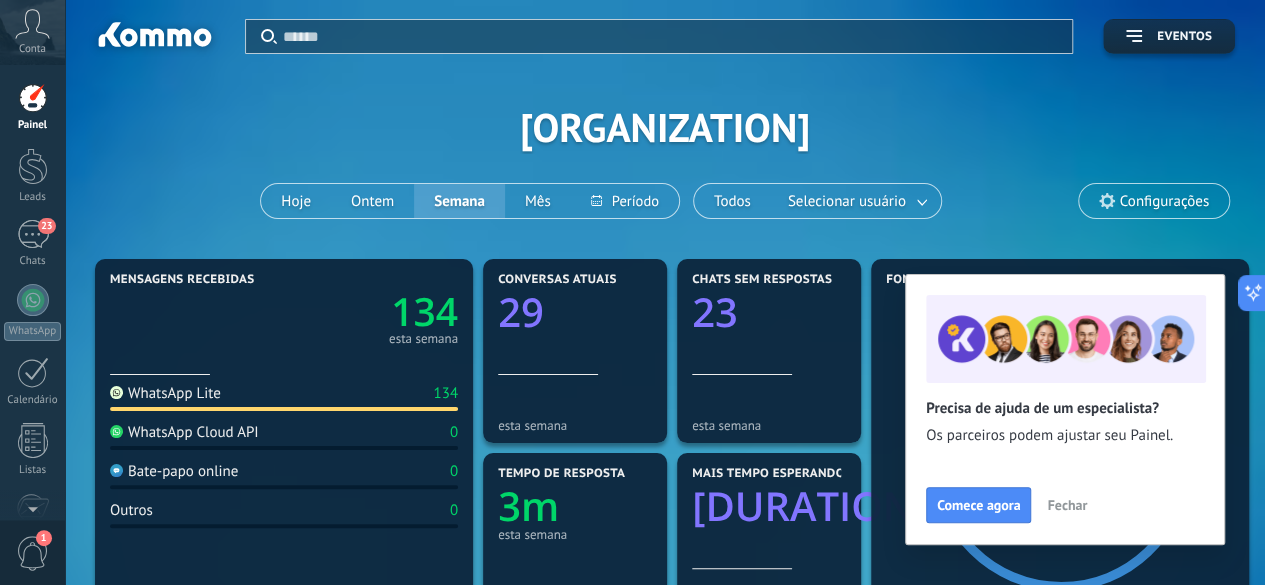 click on "Configurações" at bounding box center (1154, 201) 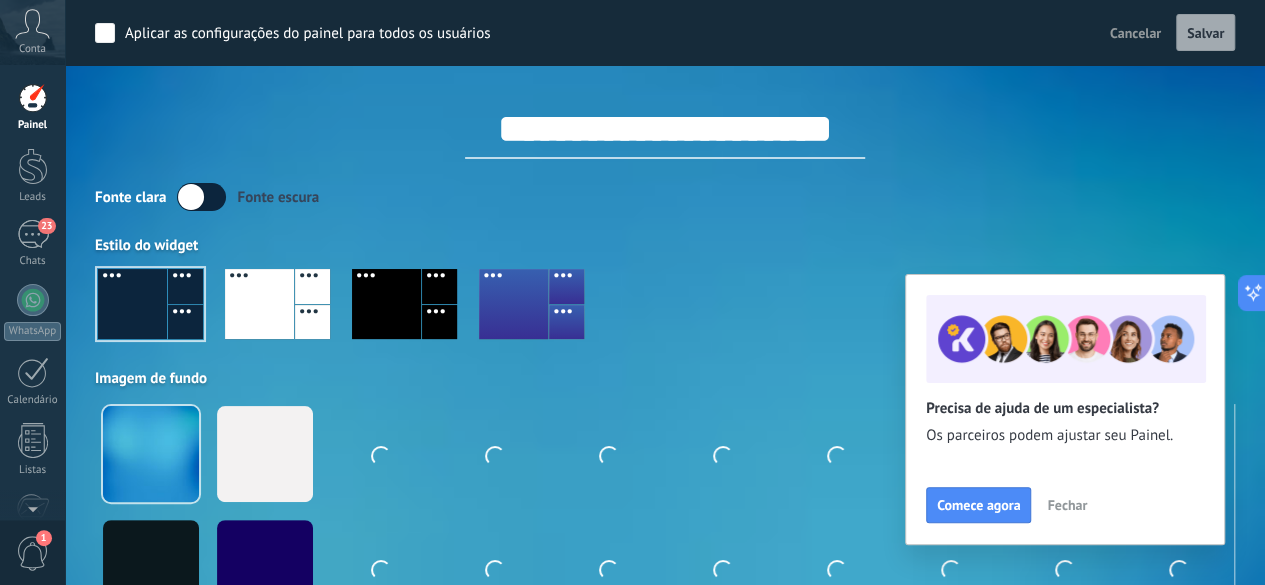click on "Fonte clara Fonte escura" at bounding box center [665, 197] 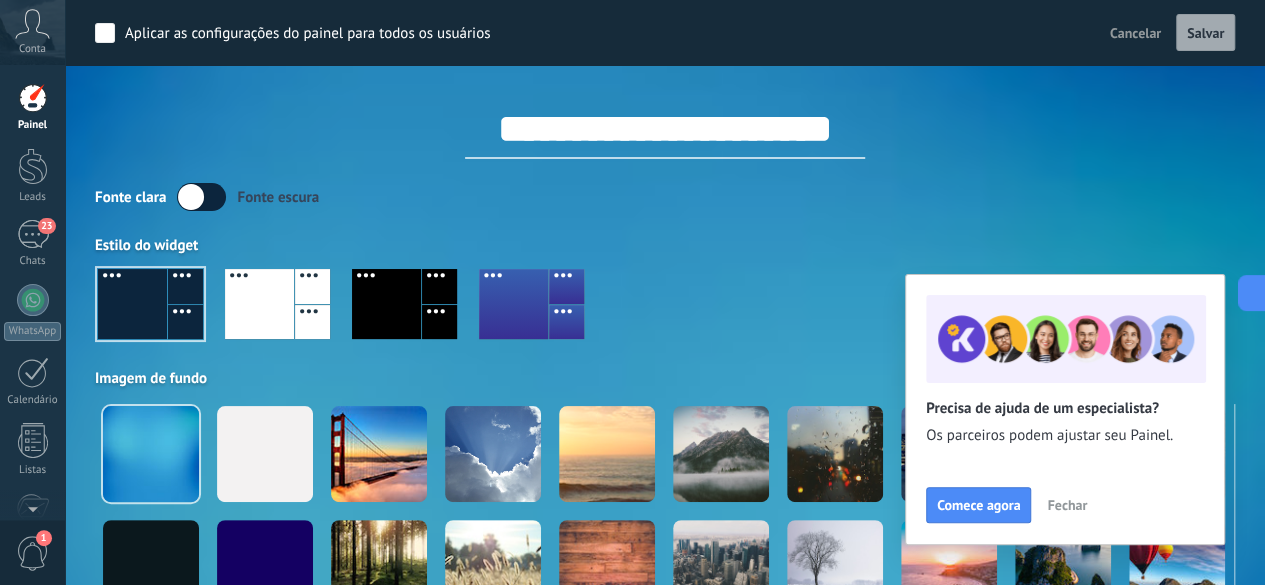 click on "**********" at bounding box center [665, 319] 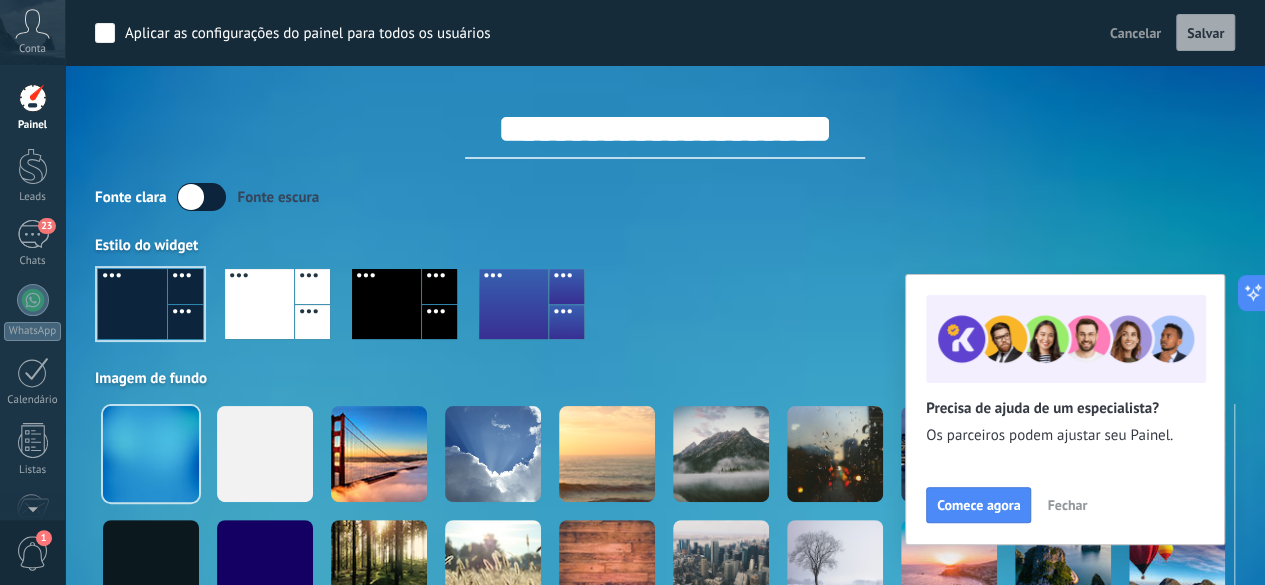 scroll, scrollTop: 300, scrollLeft: 0, axis: vertical 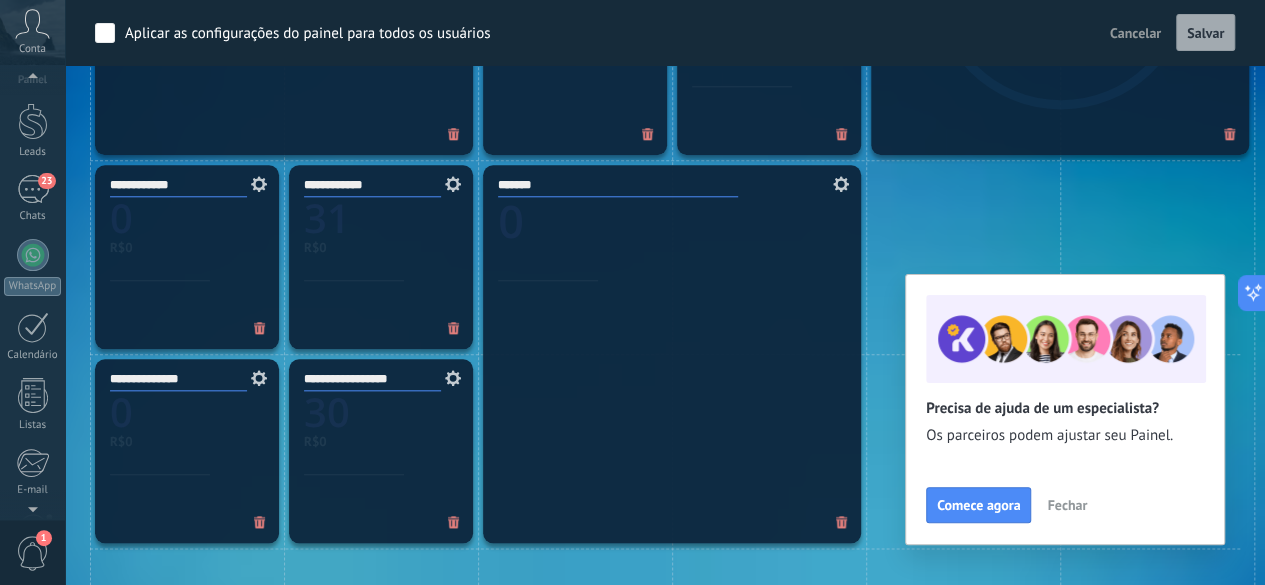 click on "Painel
Leads
23
Chats
WhatsApp
Clientes" at bounding box center (32, 380) 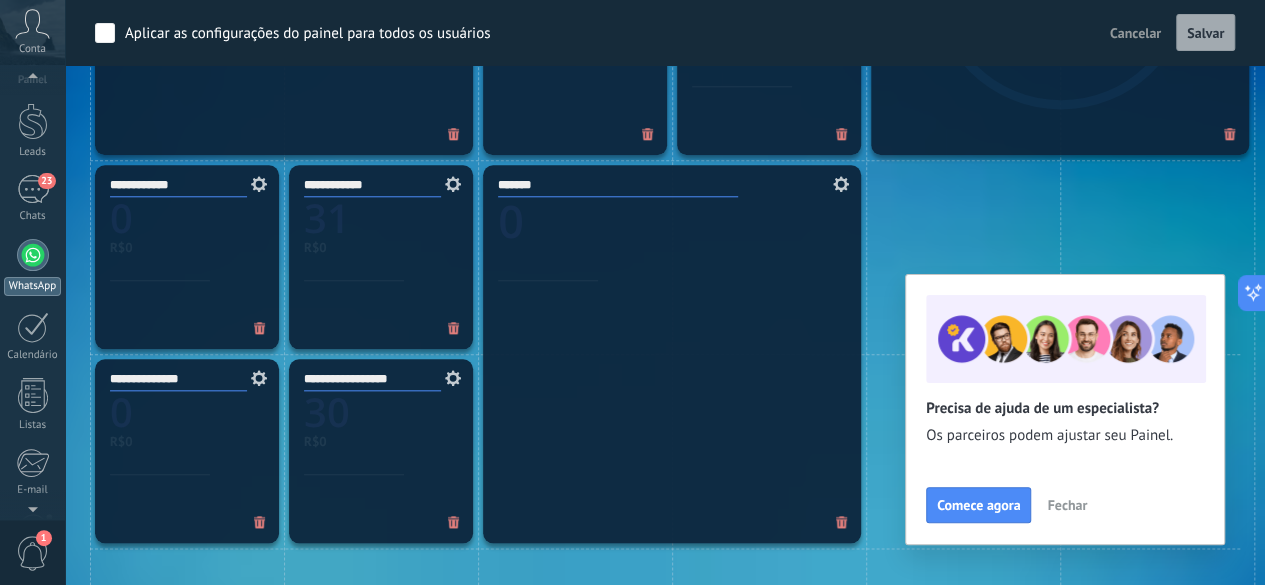 click at bounding box center (33, 255) 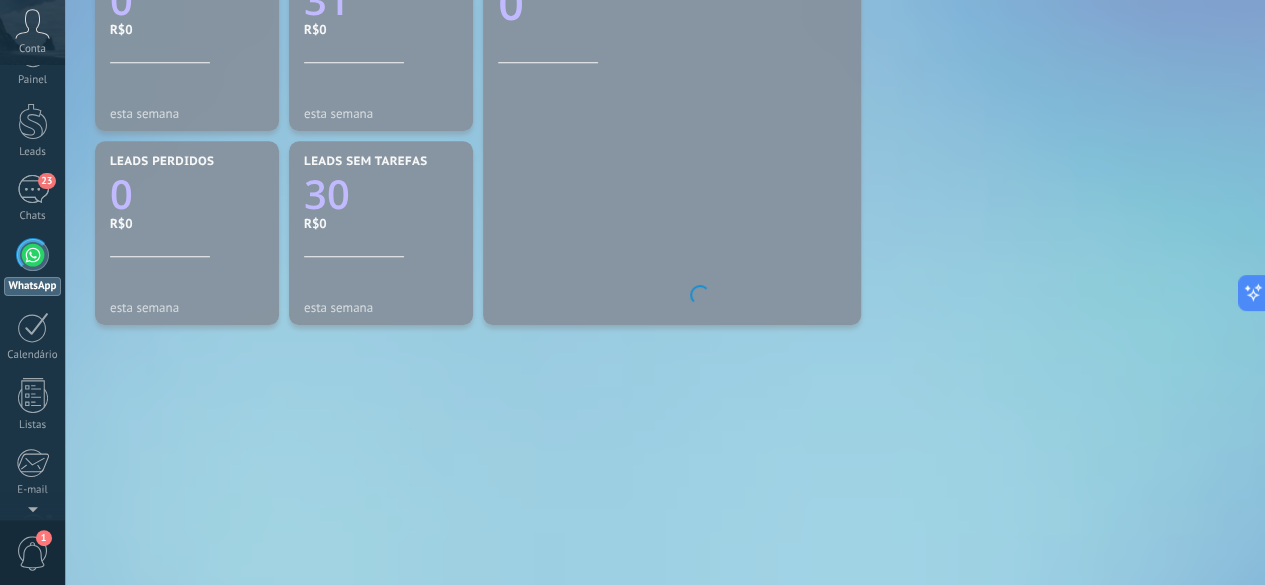 scroll, scrollTop: 516, scrollLeft: 0, axis: vertical 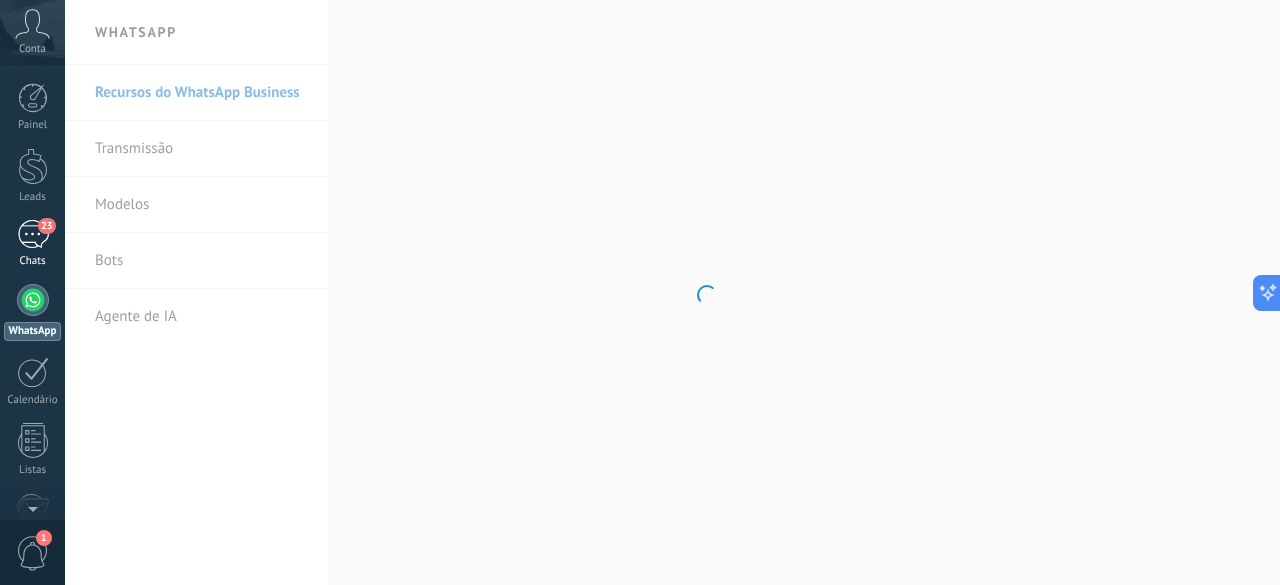 click on "23" at bounding box center [46, 226] 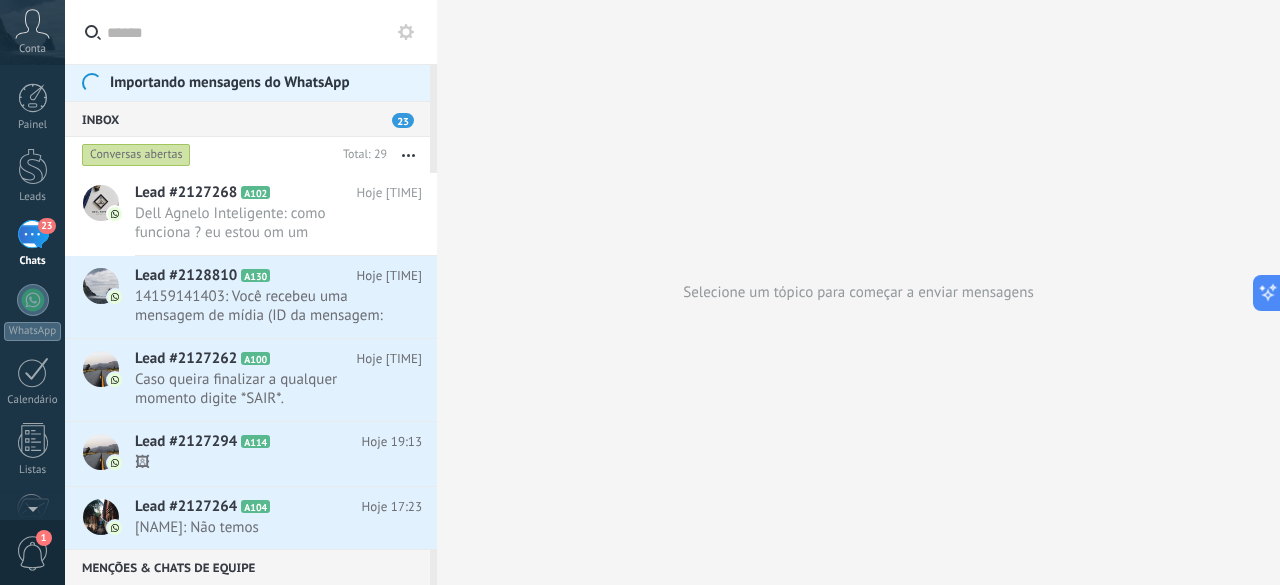 click 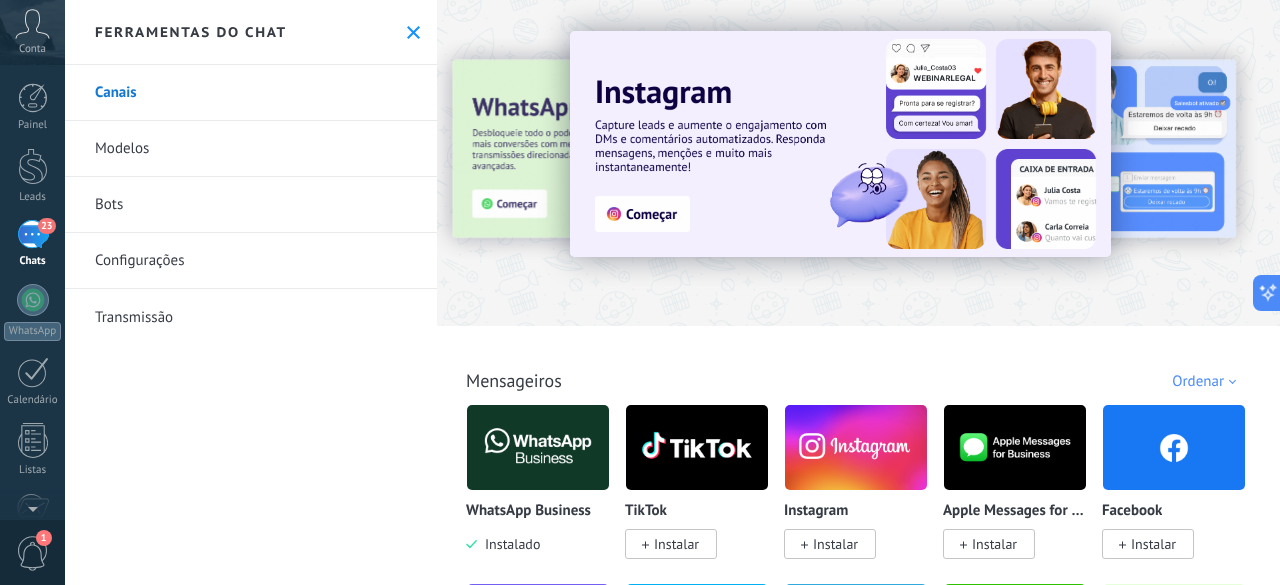 click on "Modelos" at bounding box center (251, 149) 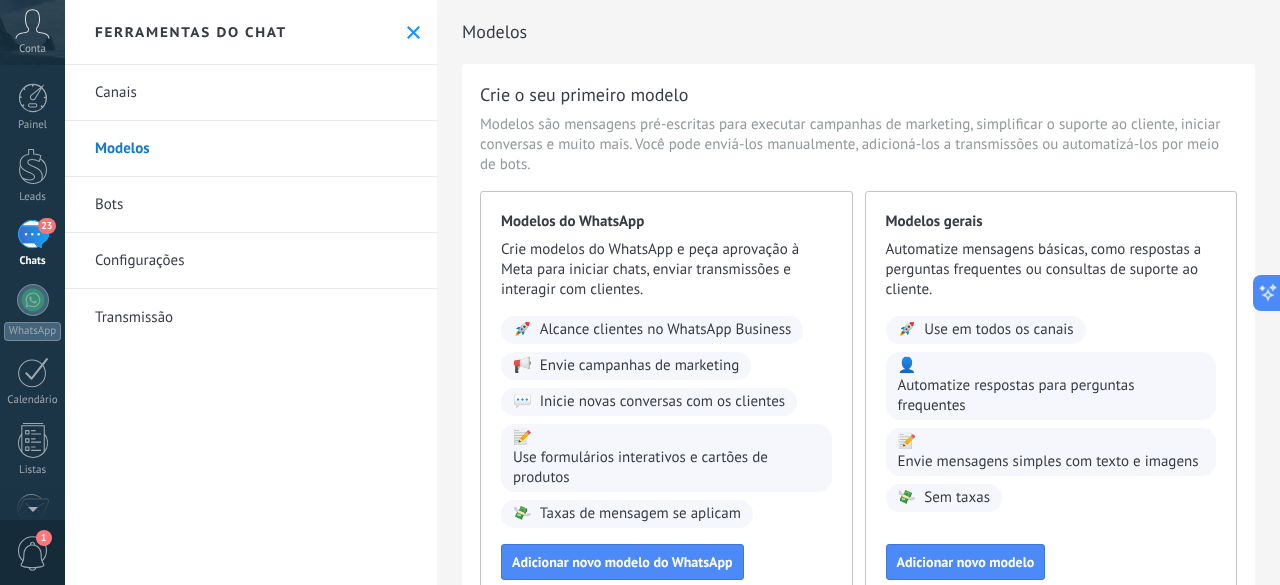 scroll, scrollTop: 146, scrollLeft: 0, axis: vertical 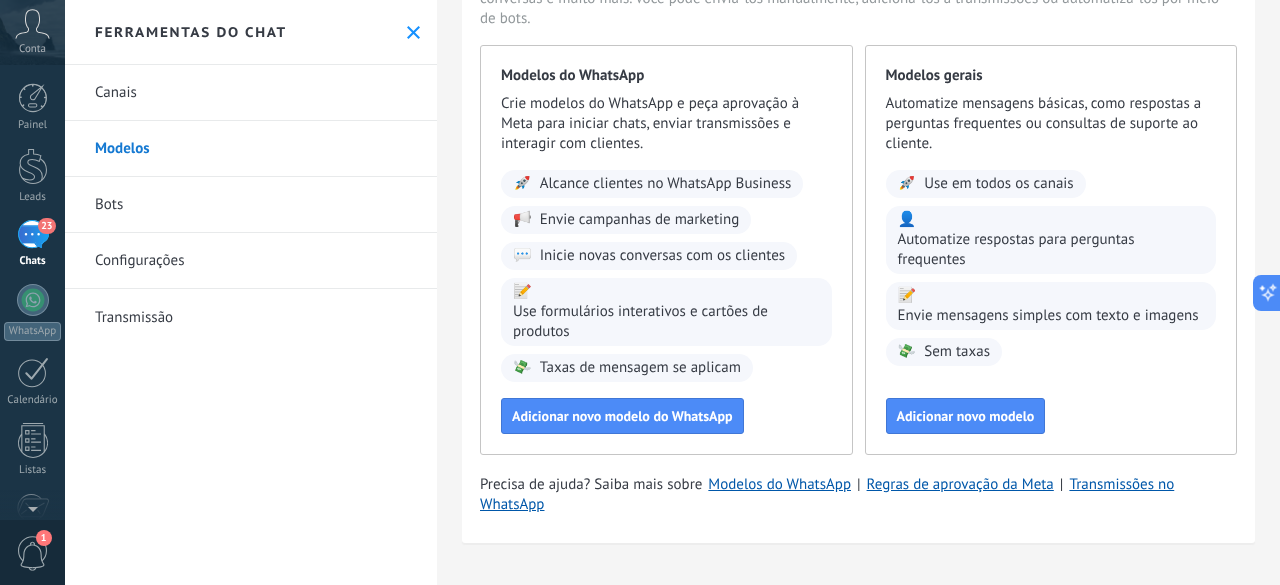 click on "Modelos gerais Automatize mensagens básicas, como respostas a perguntas frequentes ou consultas de suporte ao cliente. 🚀 Use em todos os canais 👤 Automatize respostas para perguntas frequentes 📝 Envie mensagens simples com texto e imagens 💸 Sem taxas Adicionar novo modelo" at bounding box center [1051, 250] 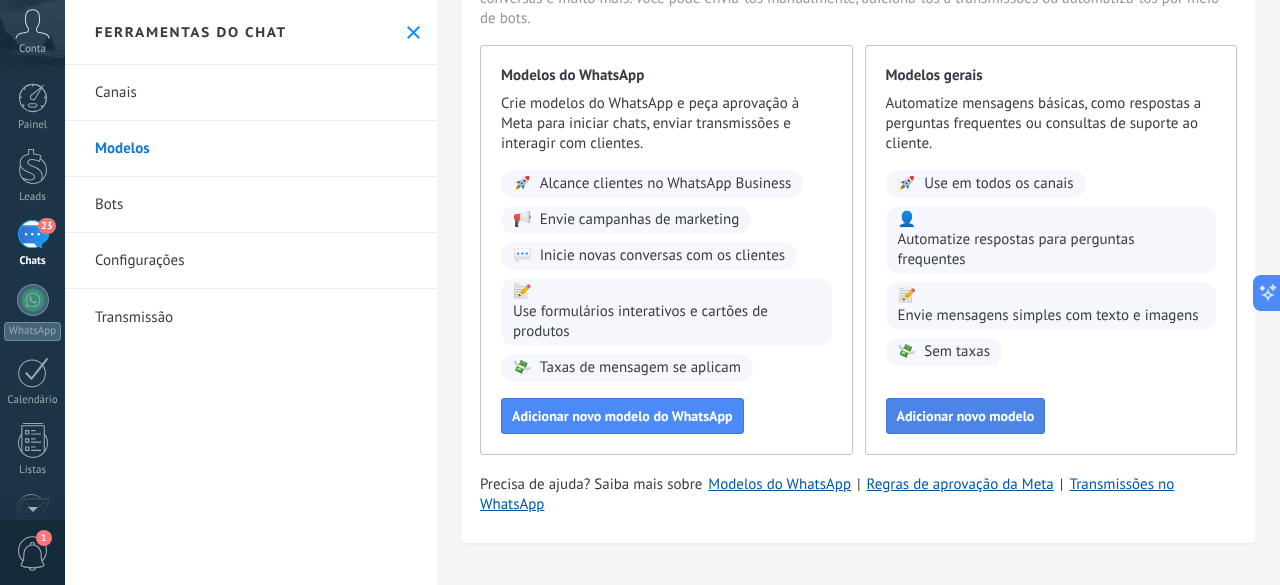click on "Adicionar novo modelo" at bounding box center (966, 416) 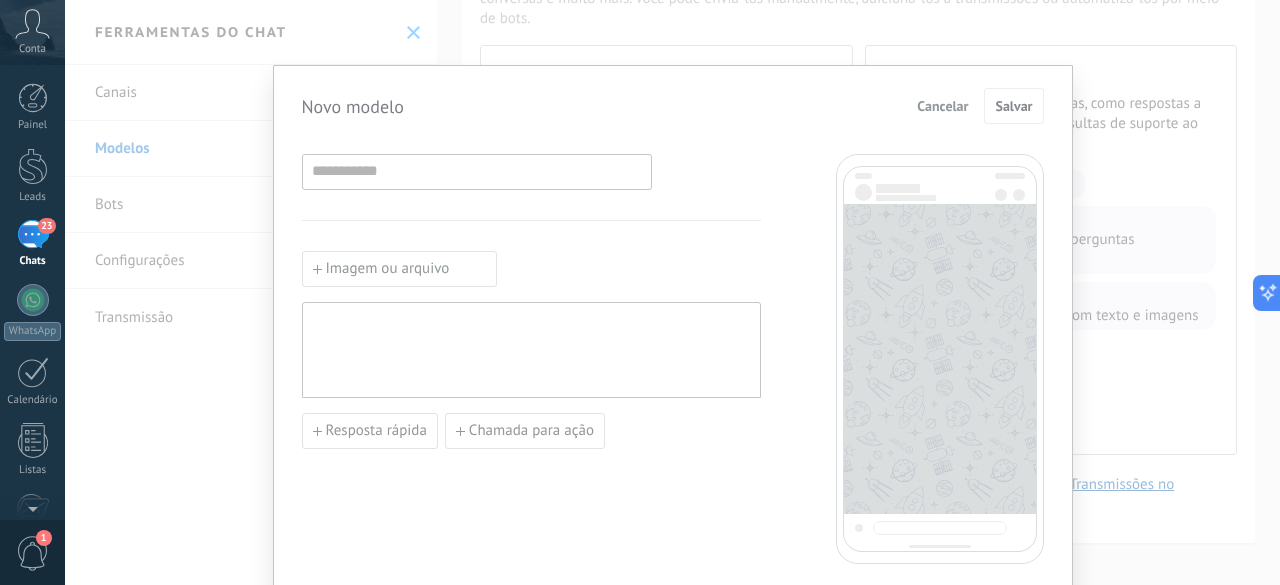 click at bounding box center [531, 350] 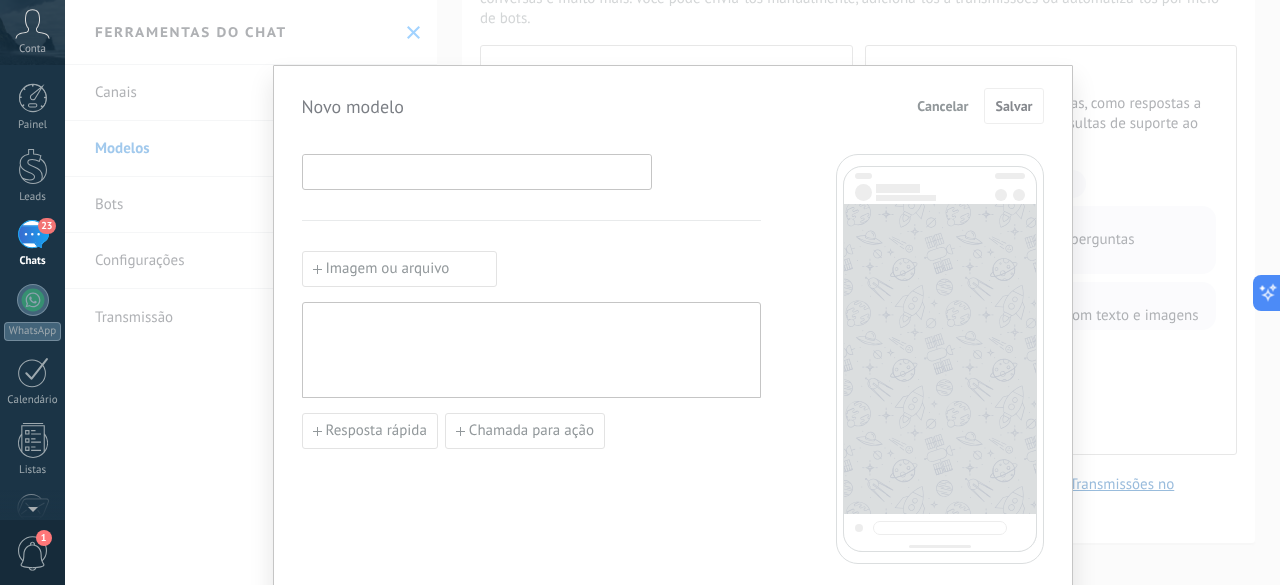 click at bounding box center [477, 171] 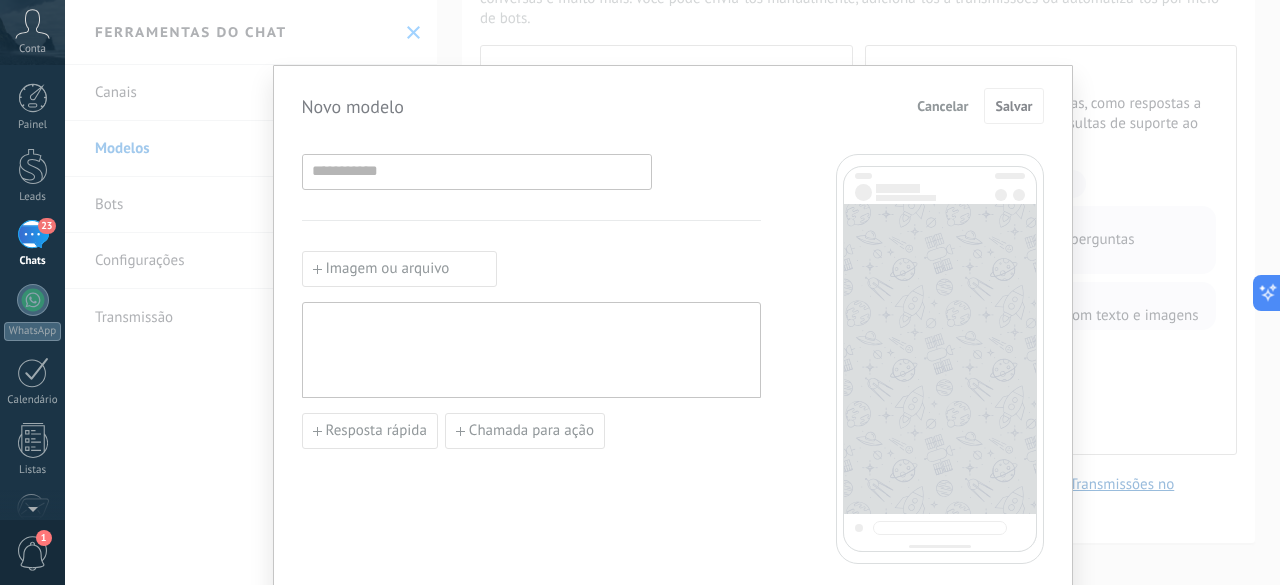 click on "Imagem ou arquivo" at bounding box center [399, 269] 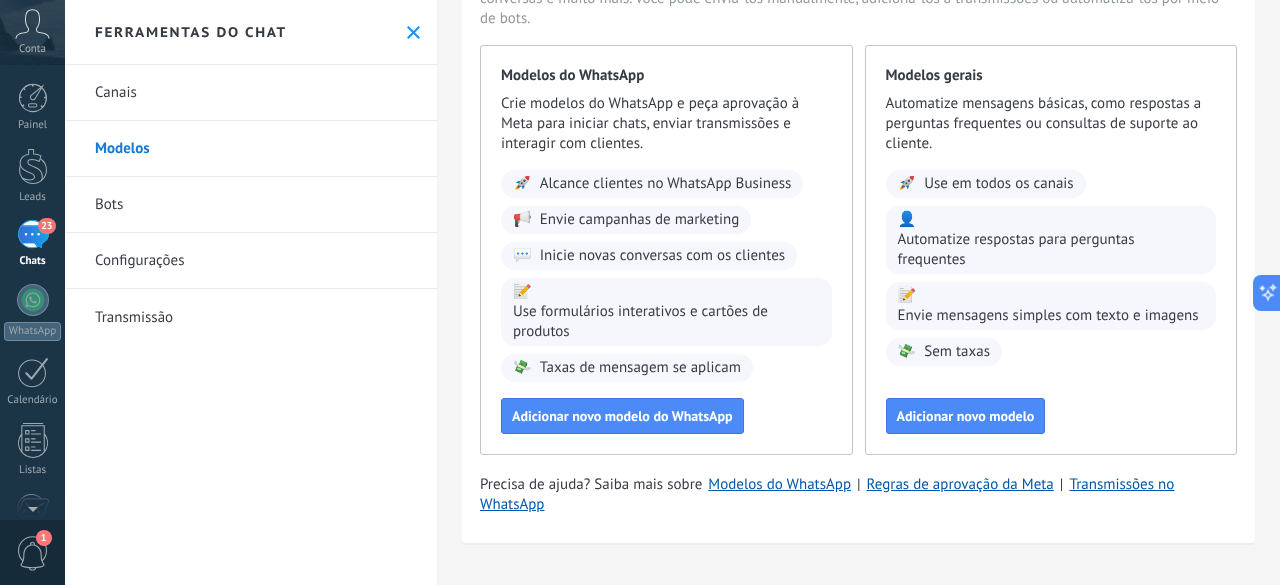 click on "Configurações" at bounding box center (251, 261) 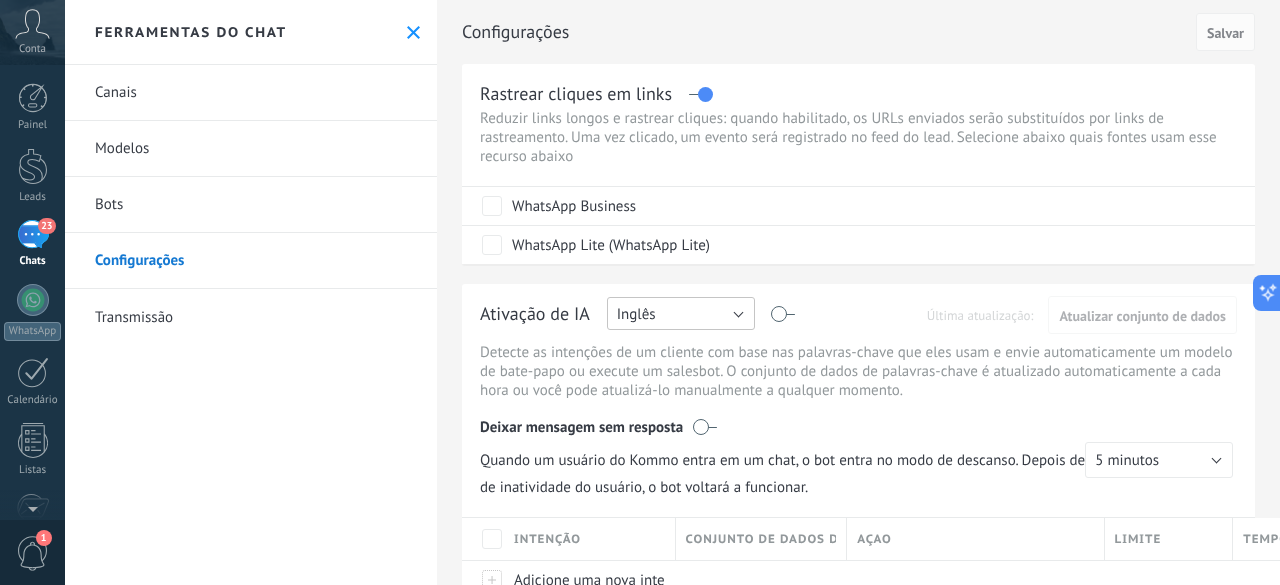 click on "Inglês" at bounding box center (681, 313) 